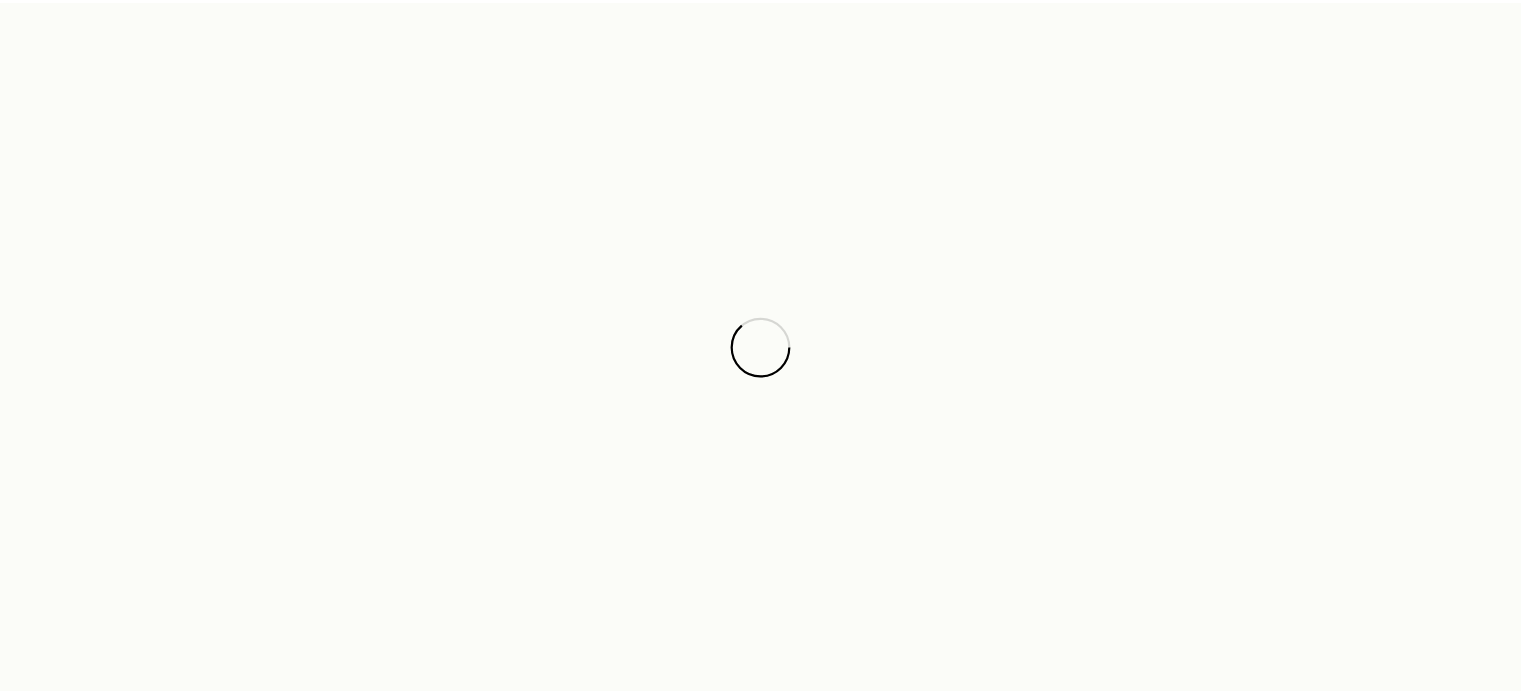scroll, scrollTop: 0, scrollLeft: 0, axis: both 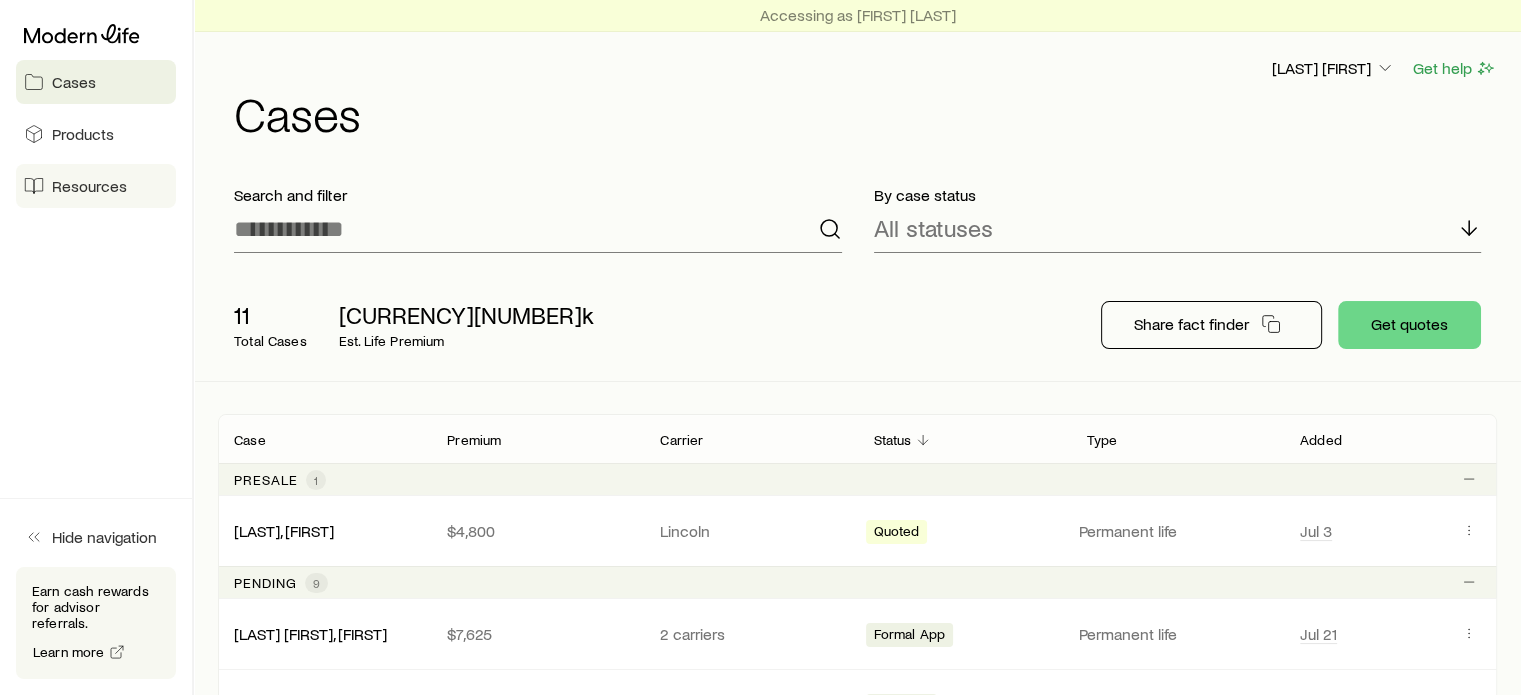 click on "Resources" at bounding box center (89, 186) 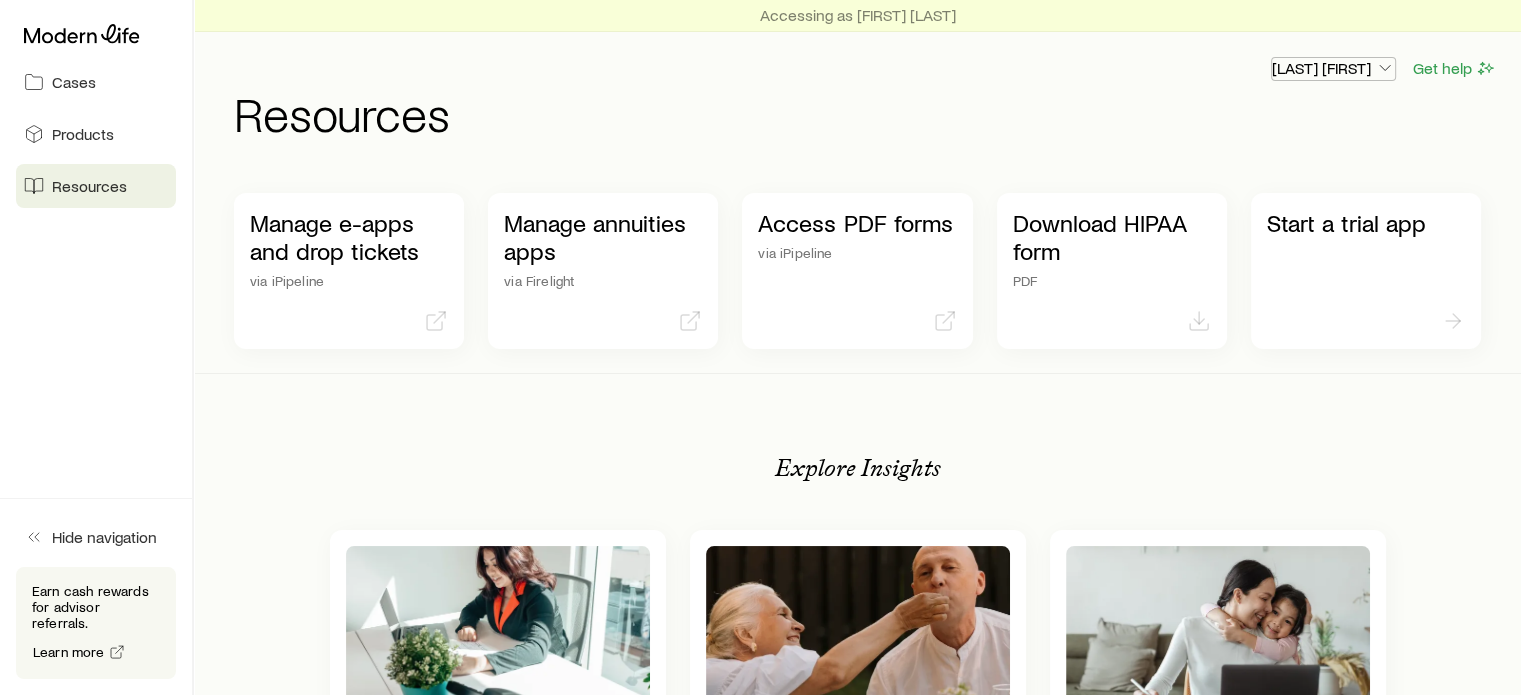 click on "[LAST] [FIRST]" at bounding box center [1333, 68] 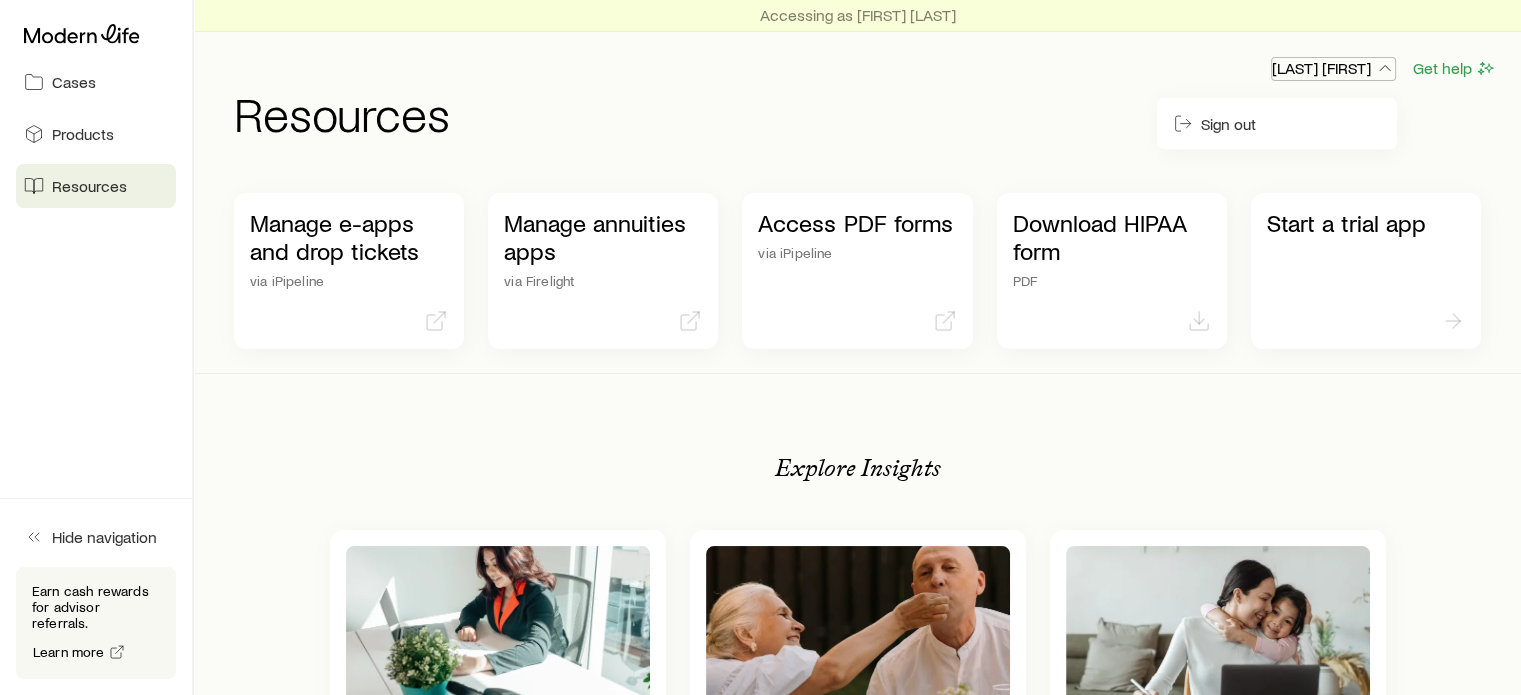 click on "[LAST] [FIRST]" at bounding box center [1333, 68] 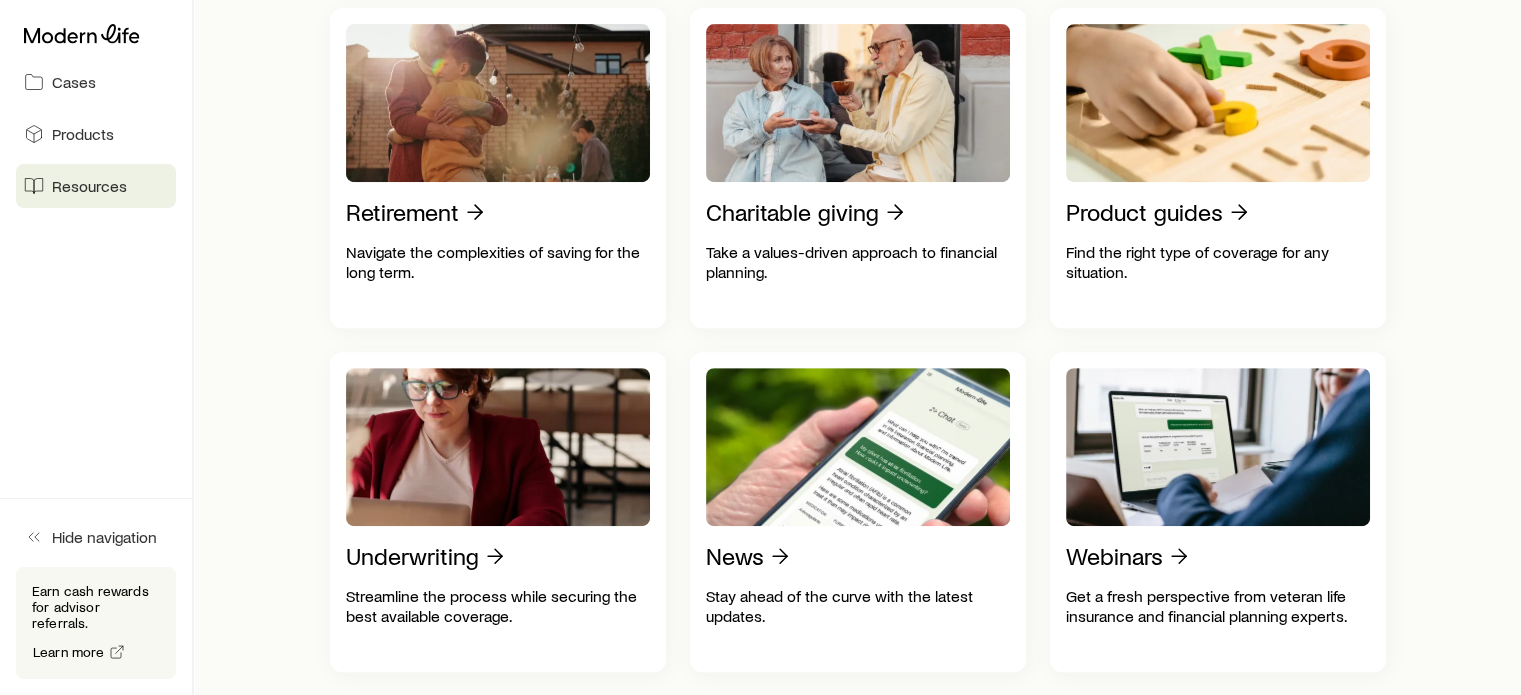 scroll, scrollTop: 1200, scrollLeft: 0, axis: vertical 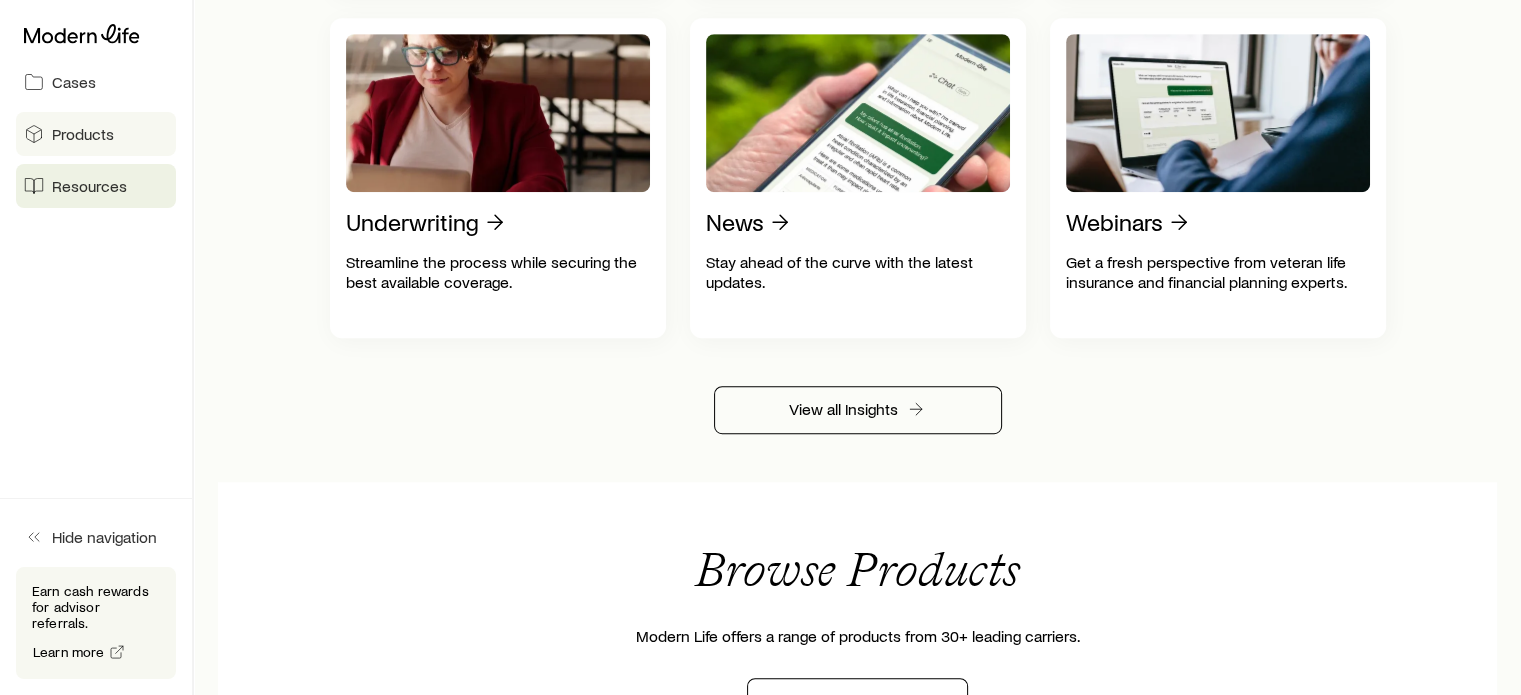click on "Products" at bounding box center (96, 134) 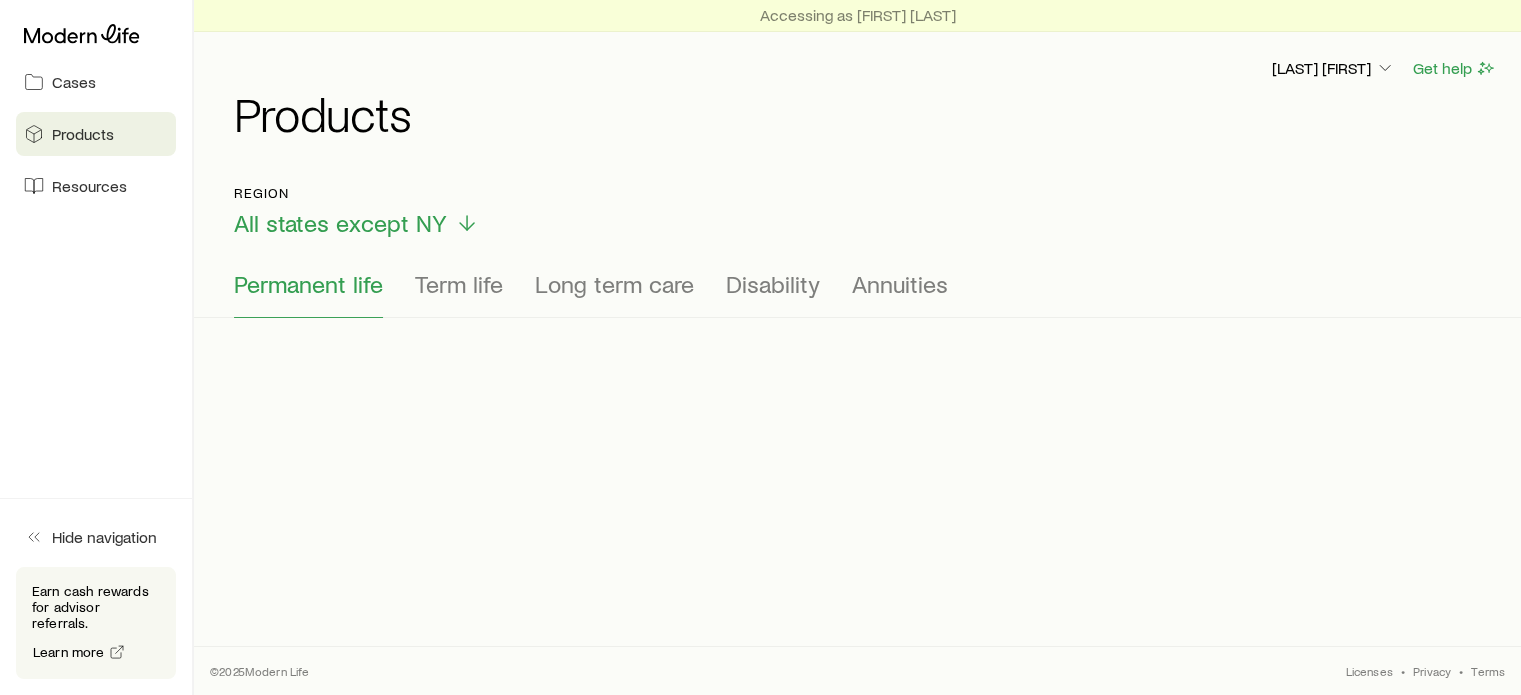 scroll, scrollTop: 0, scrollLeft: 0, axis: both 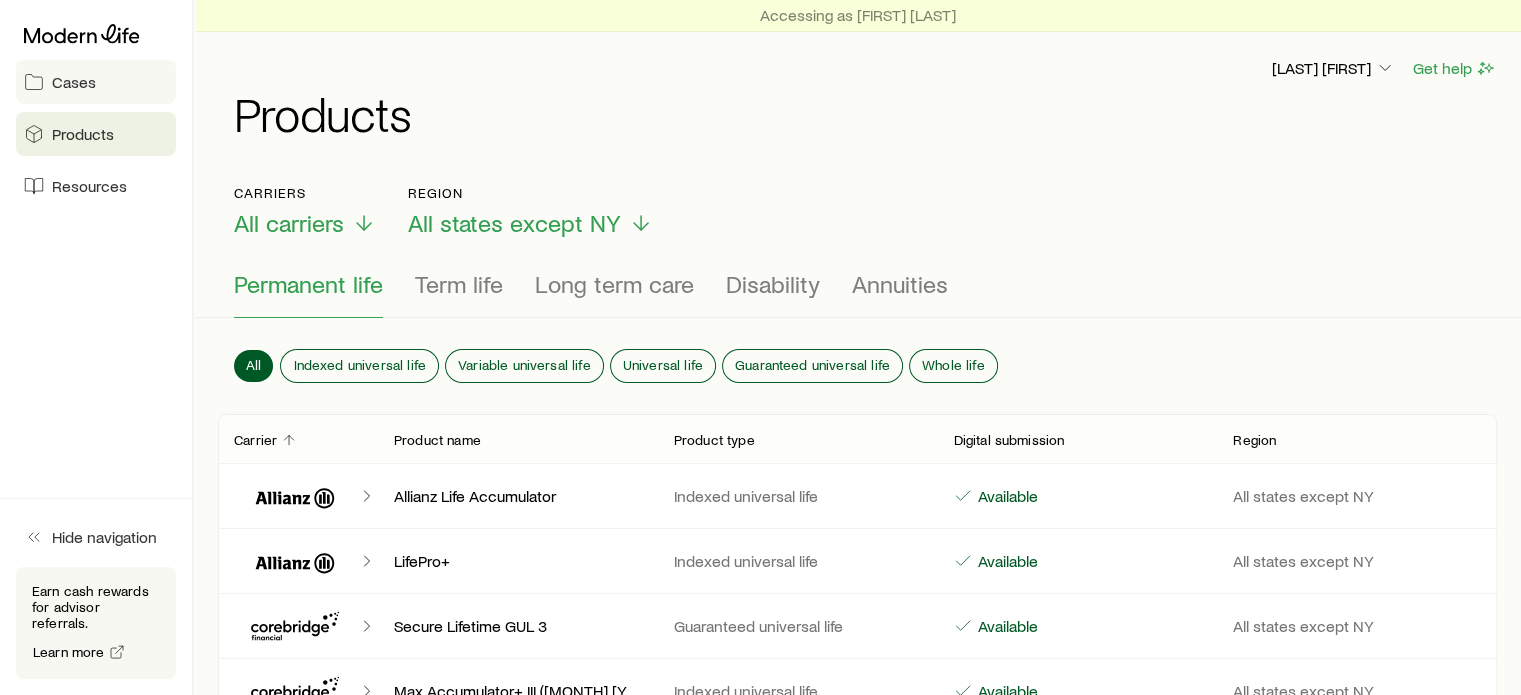 click on "Cases" at bounding box center (96, 82) 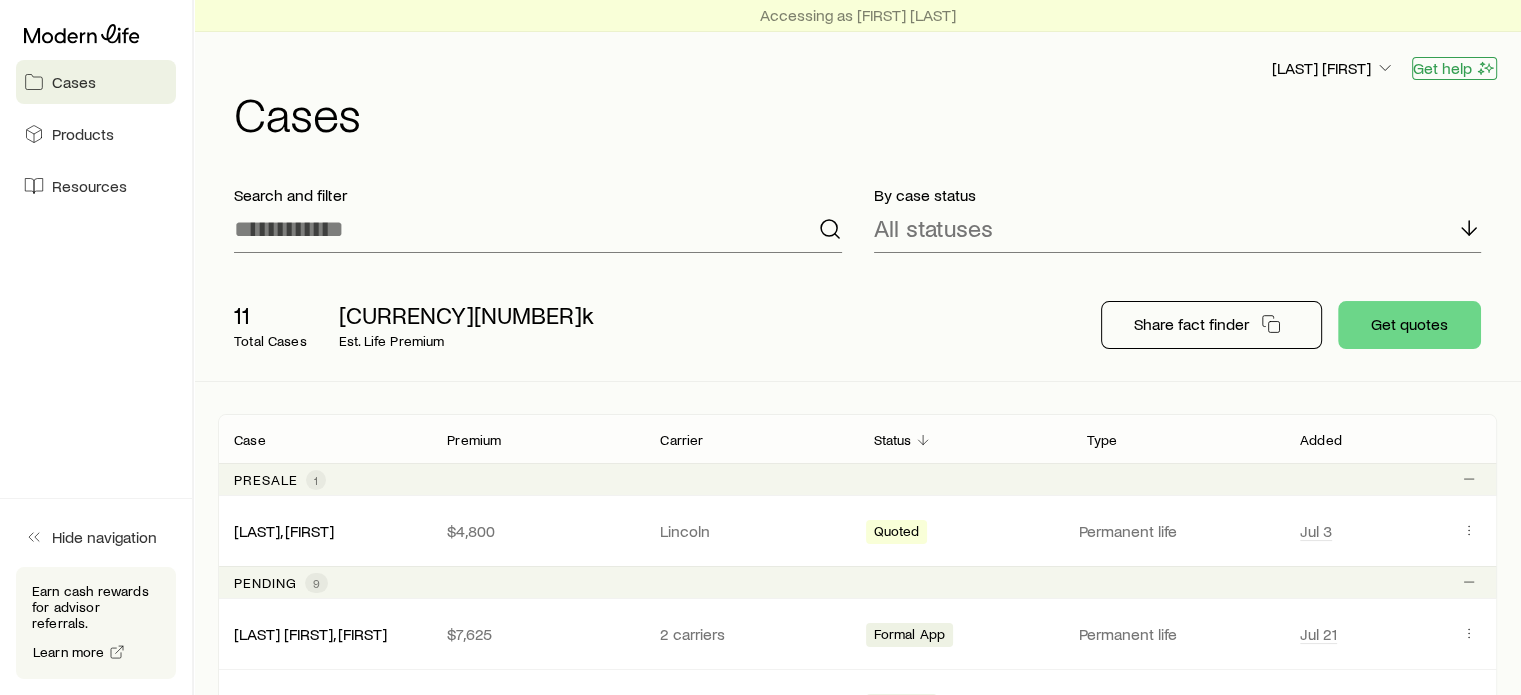 click on "Get help" at bounding box center (1454, 68) 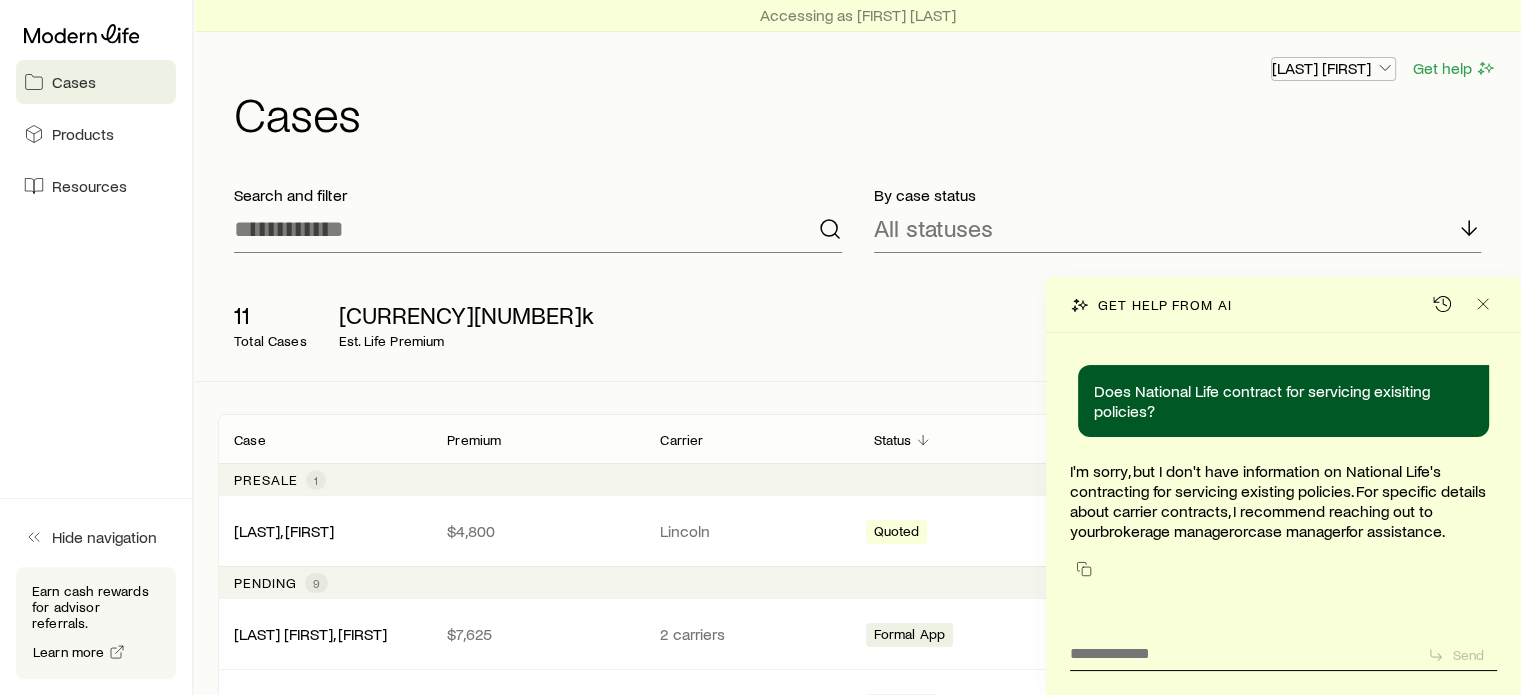 click on "[LAST] [FIRST]" at bounding box center [1333, 68] 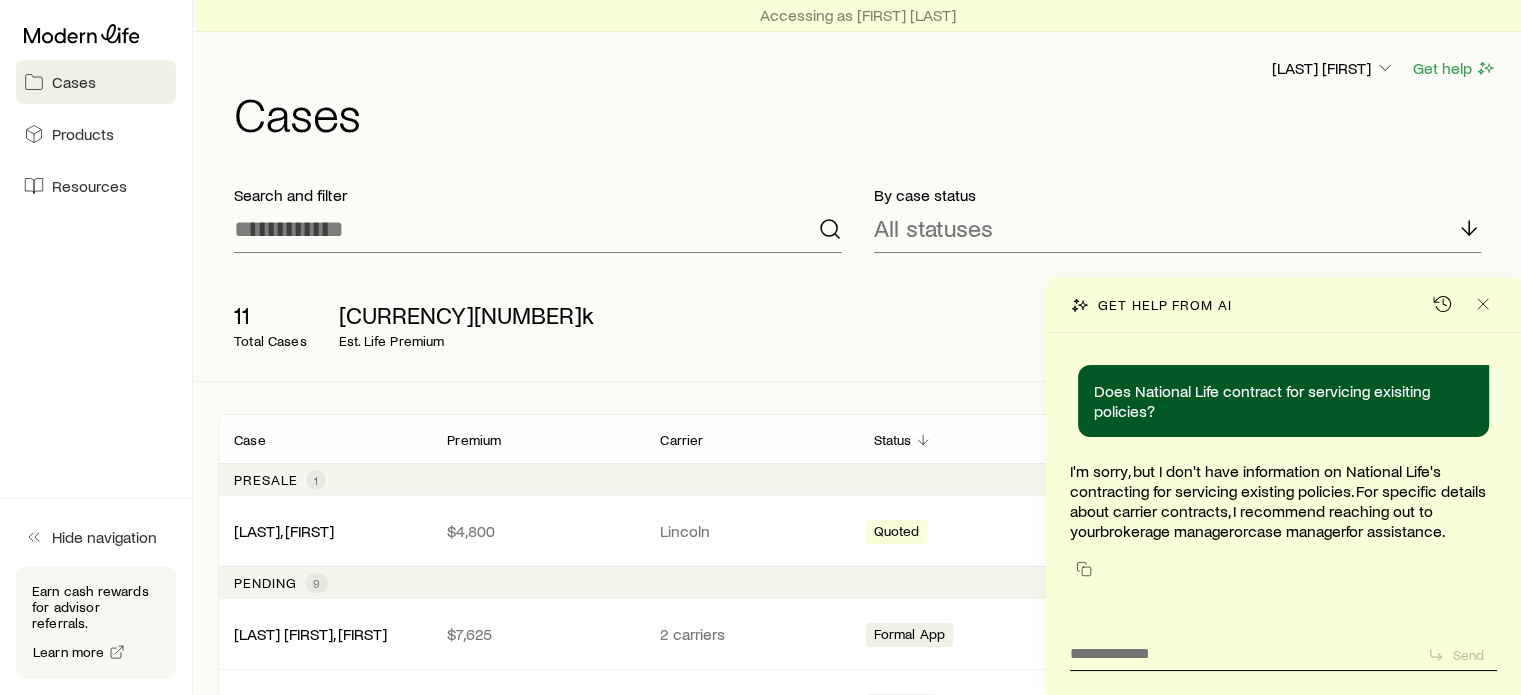 click on "Get help from AI" at bounding box center (1283, 305) 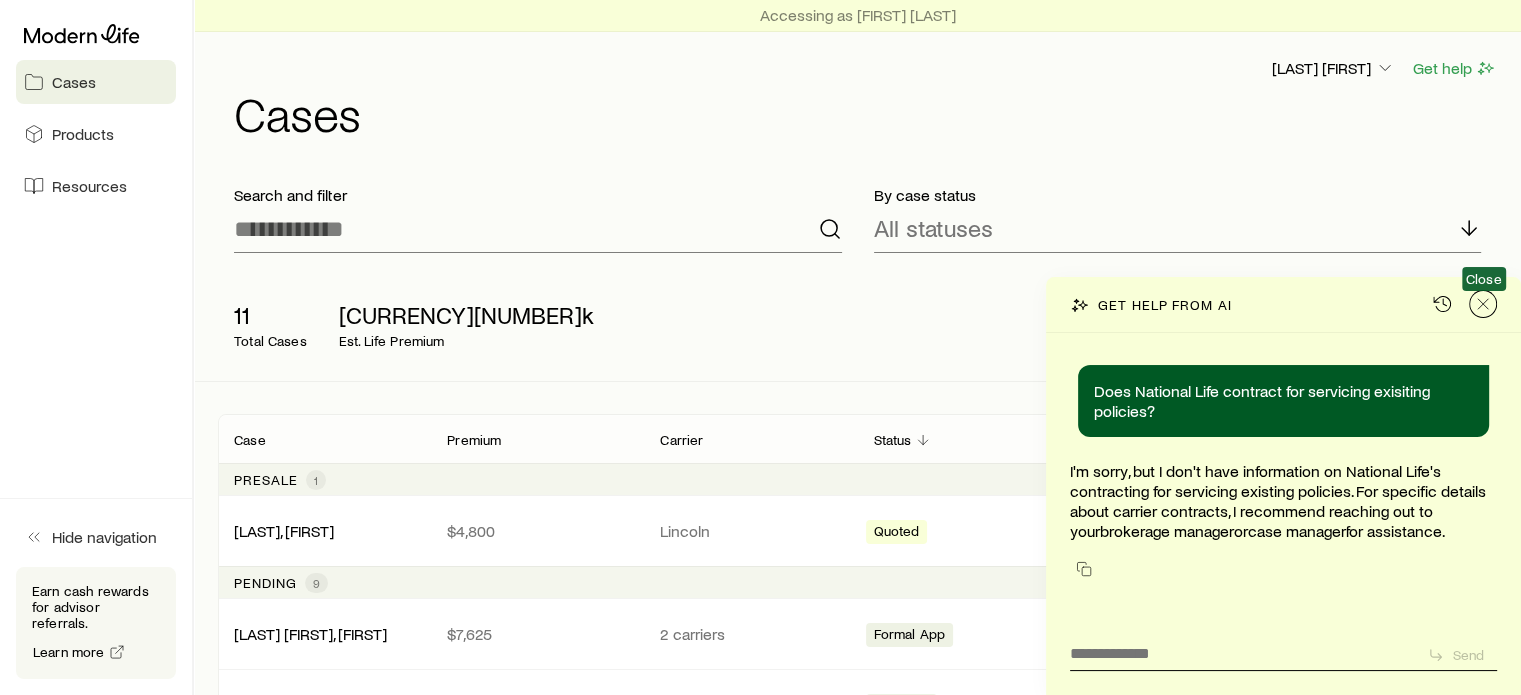drag, startPoint x: 1480, startPoint y: 308, endPoint x: 915, endPoint y: 62, distance: 616.23126 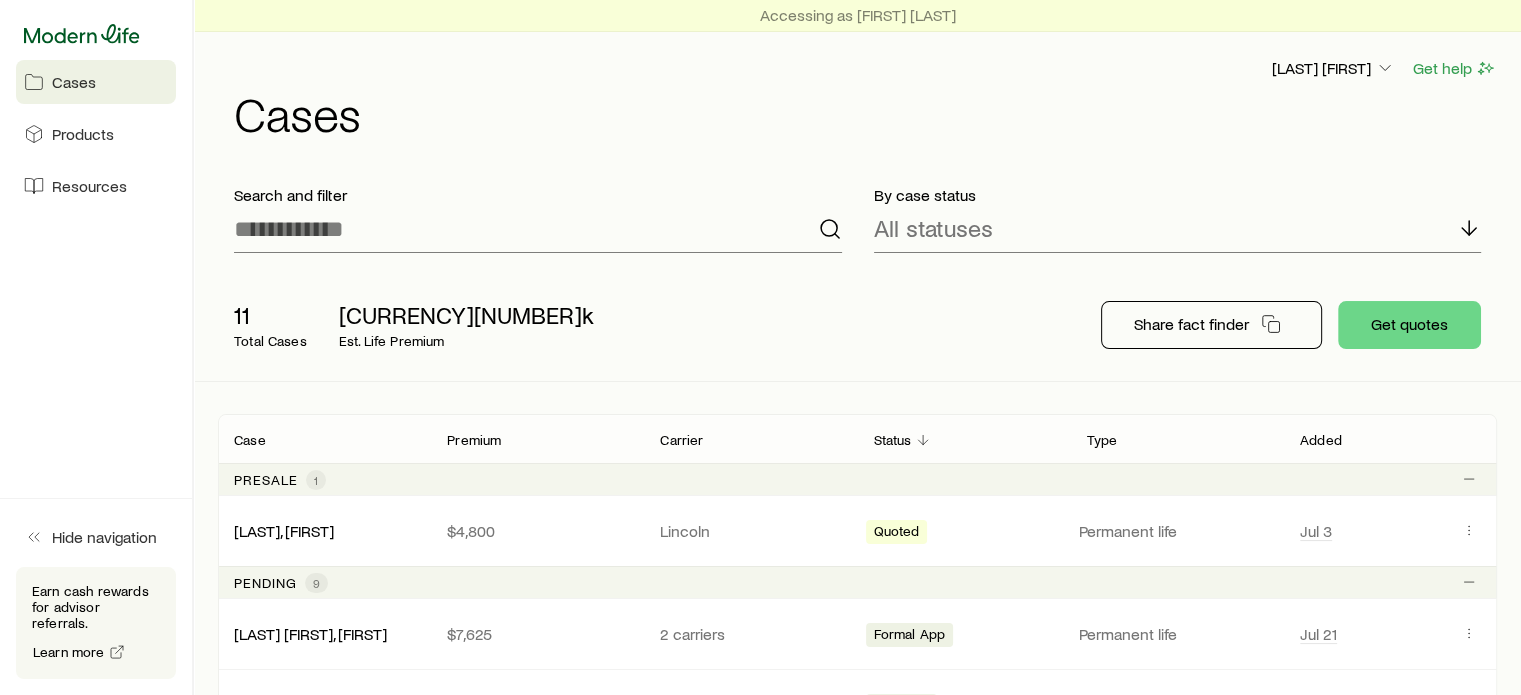 click 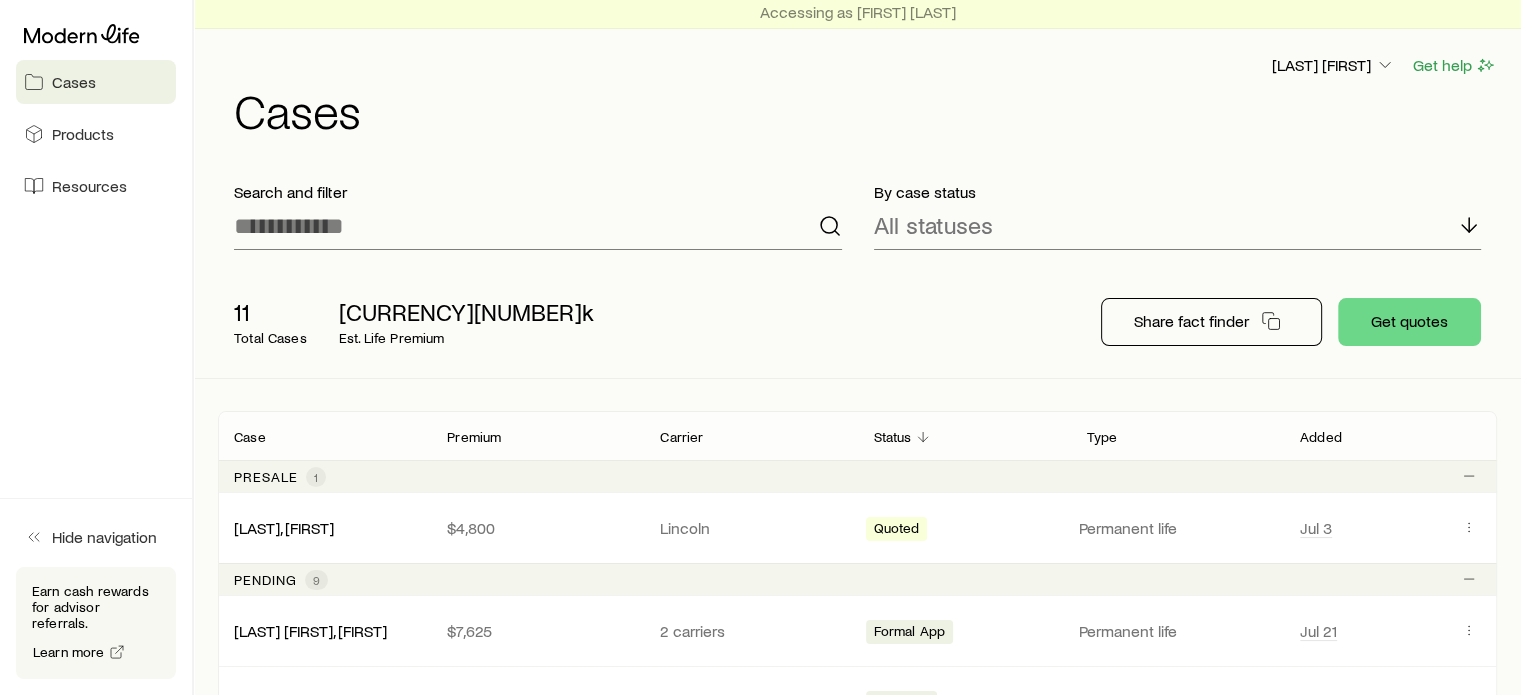 scroll, scrollTop: 0, scrollLeft: 0, axis: both 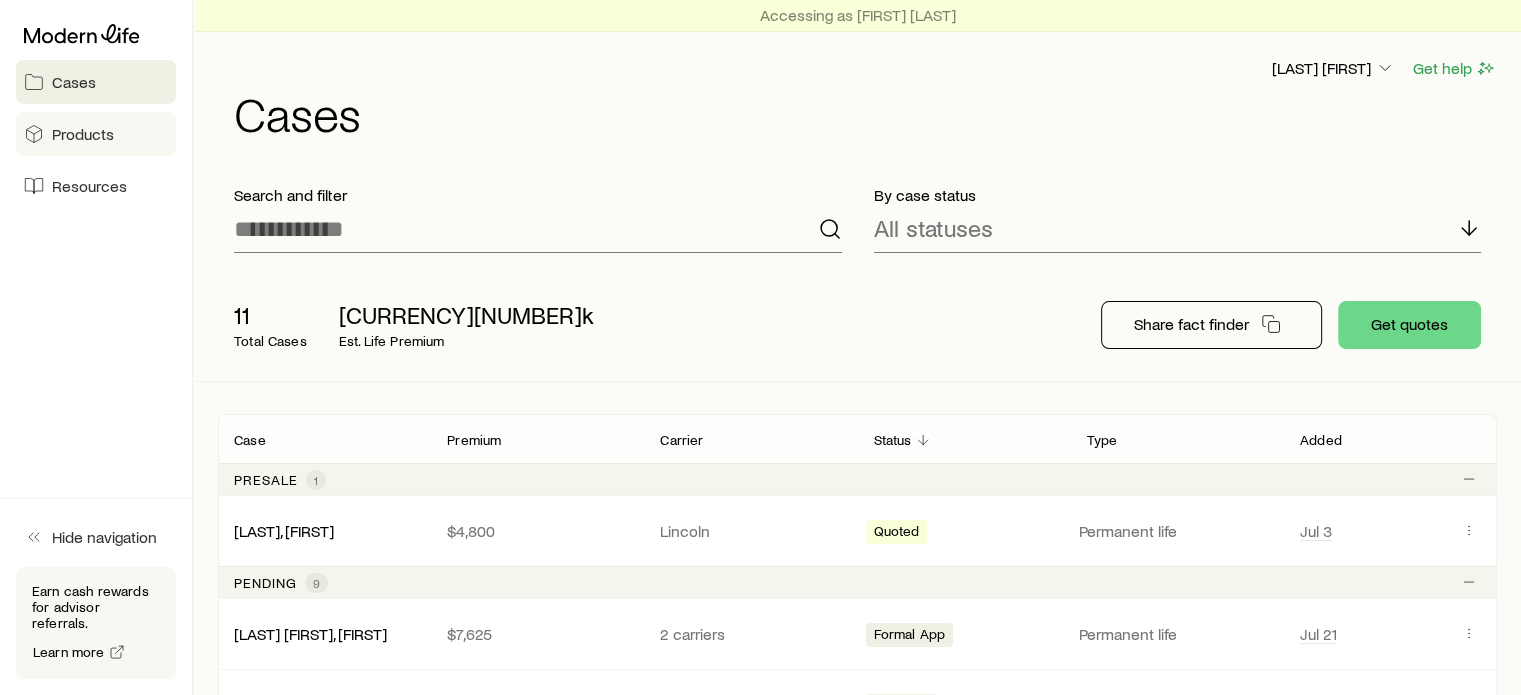 click 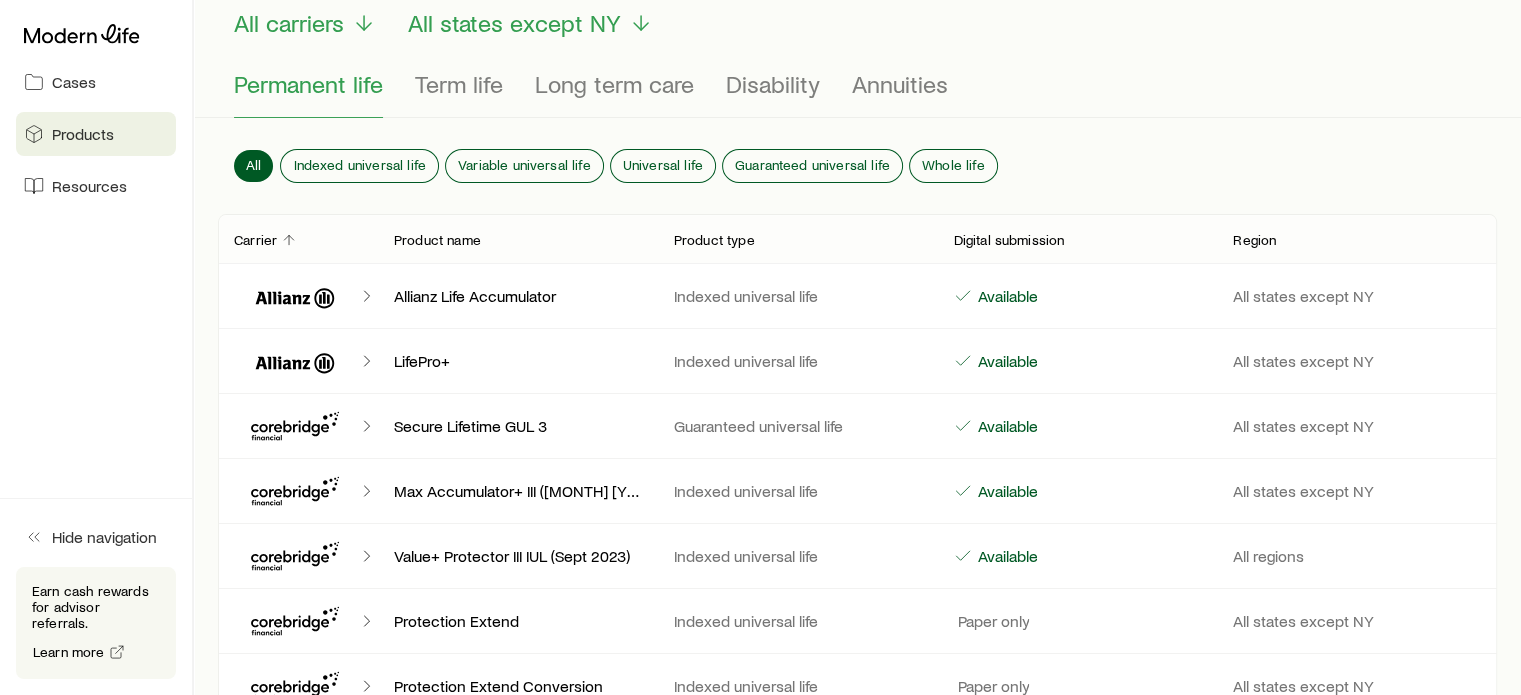 click 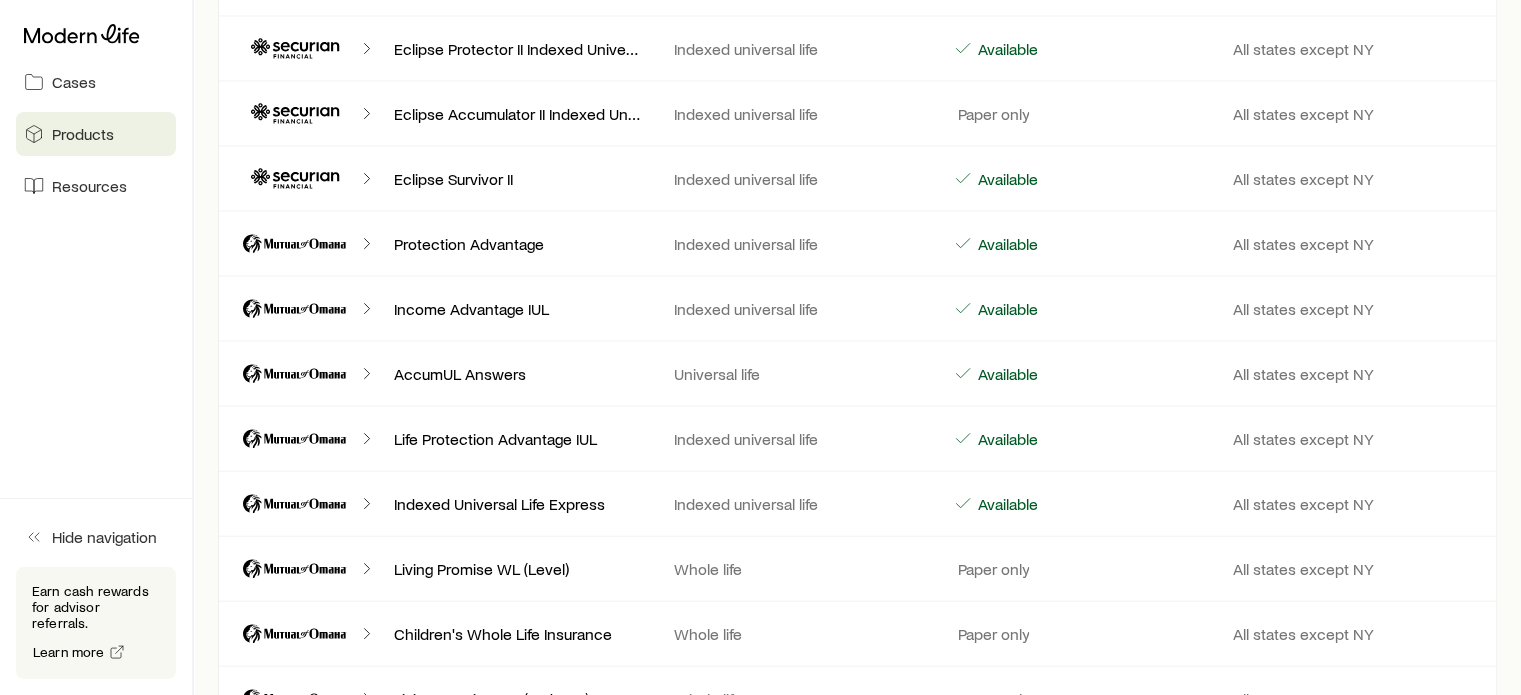 scroll, scrollTop: 4700, scrollLeft: 0, axis: vertical 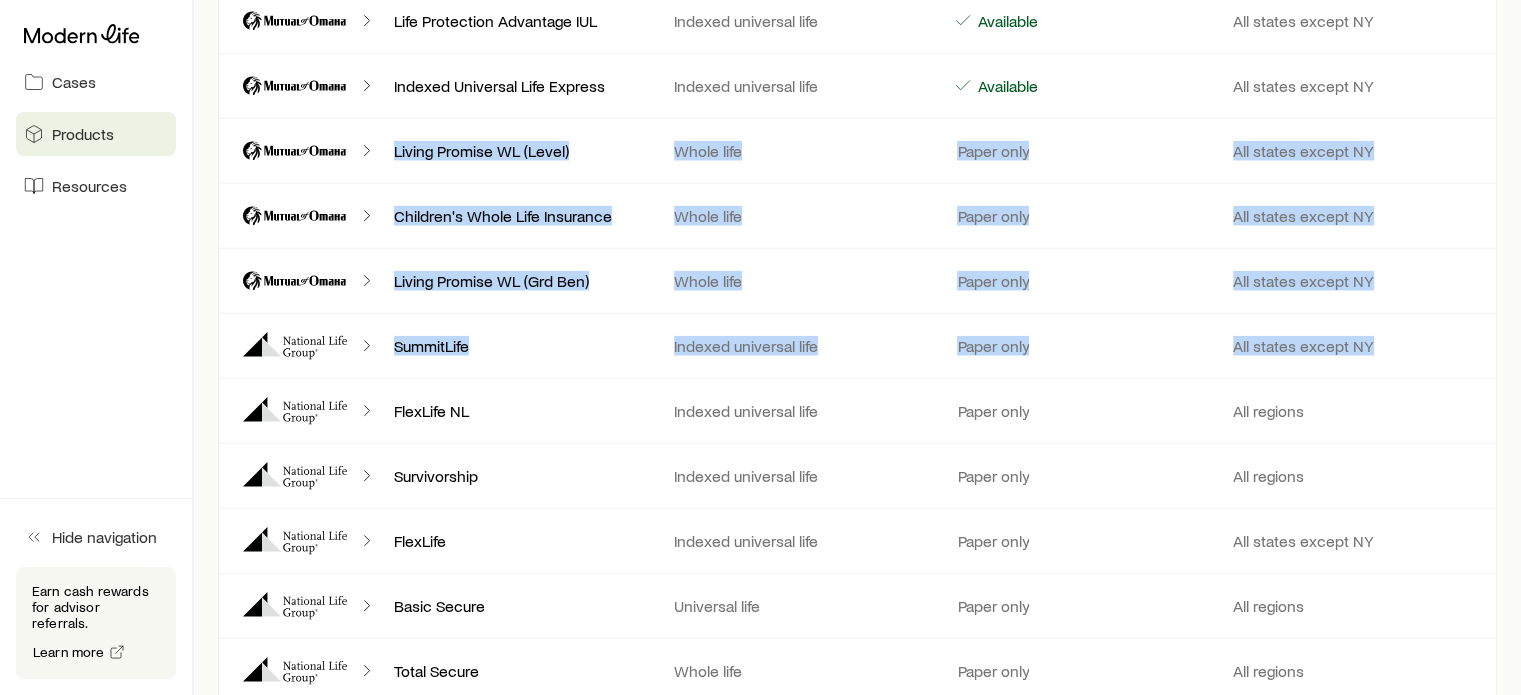 drag, startPoint x: 1520, startPoint y: 344, endPoint x: 1498, endPoint y: 45, distance: 299.80826 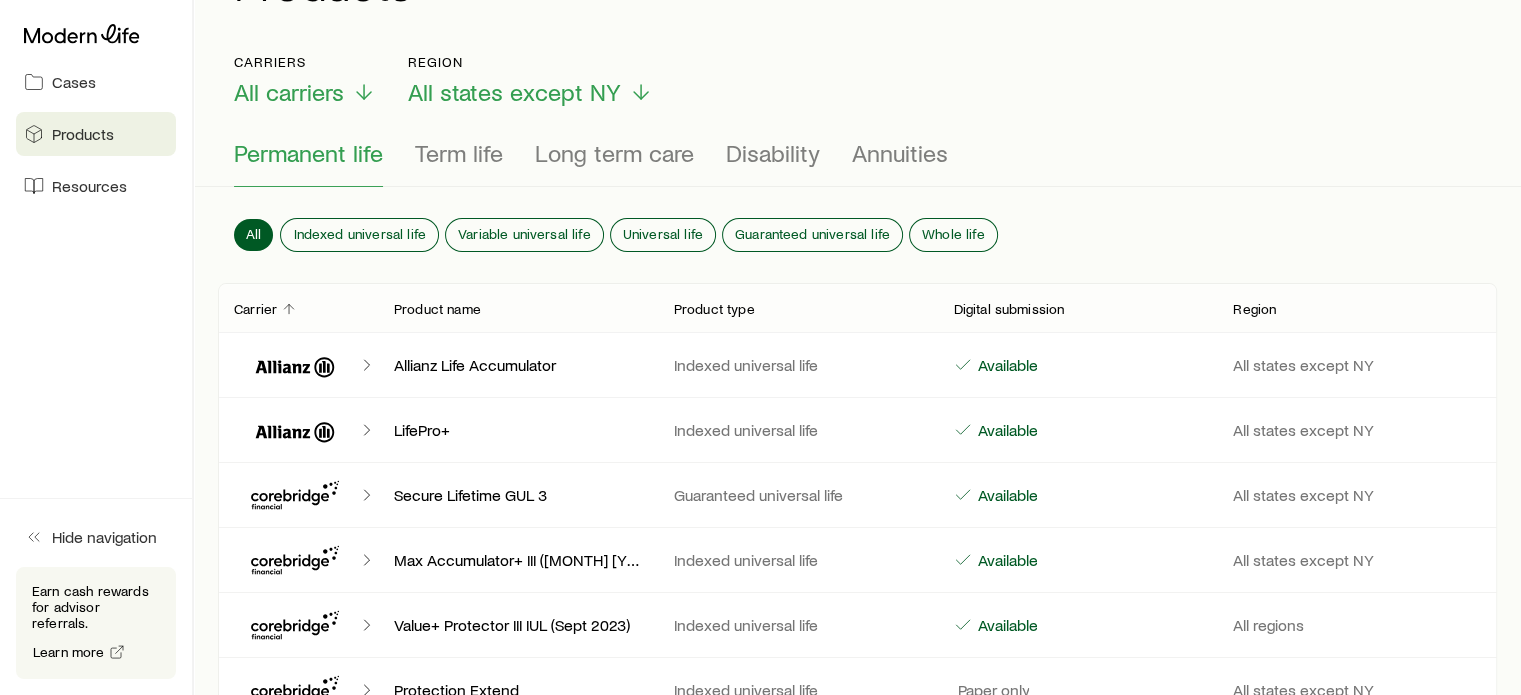 scroll, scrollTop: 0, scrollLeft: 0, axis: both 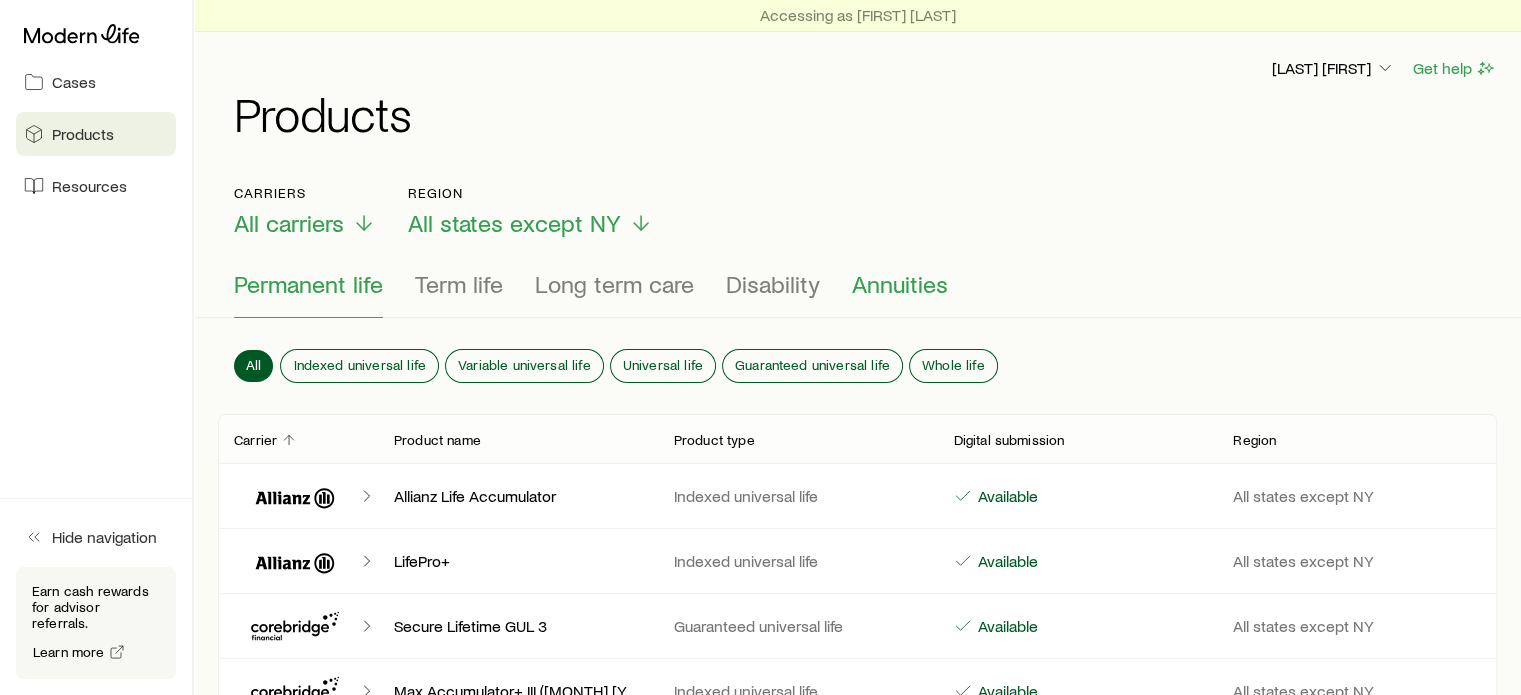 click on "Annuities" at bounding box center (900, 284) 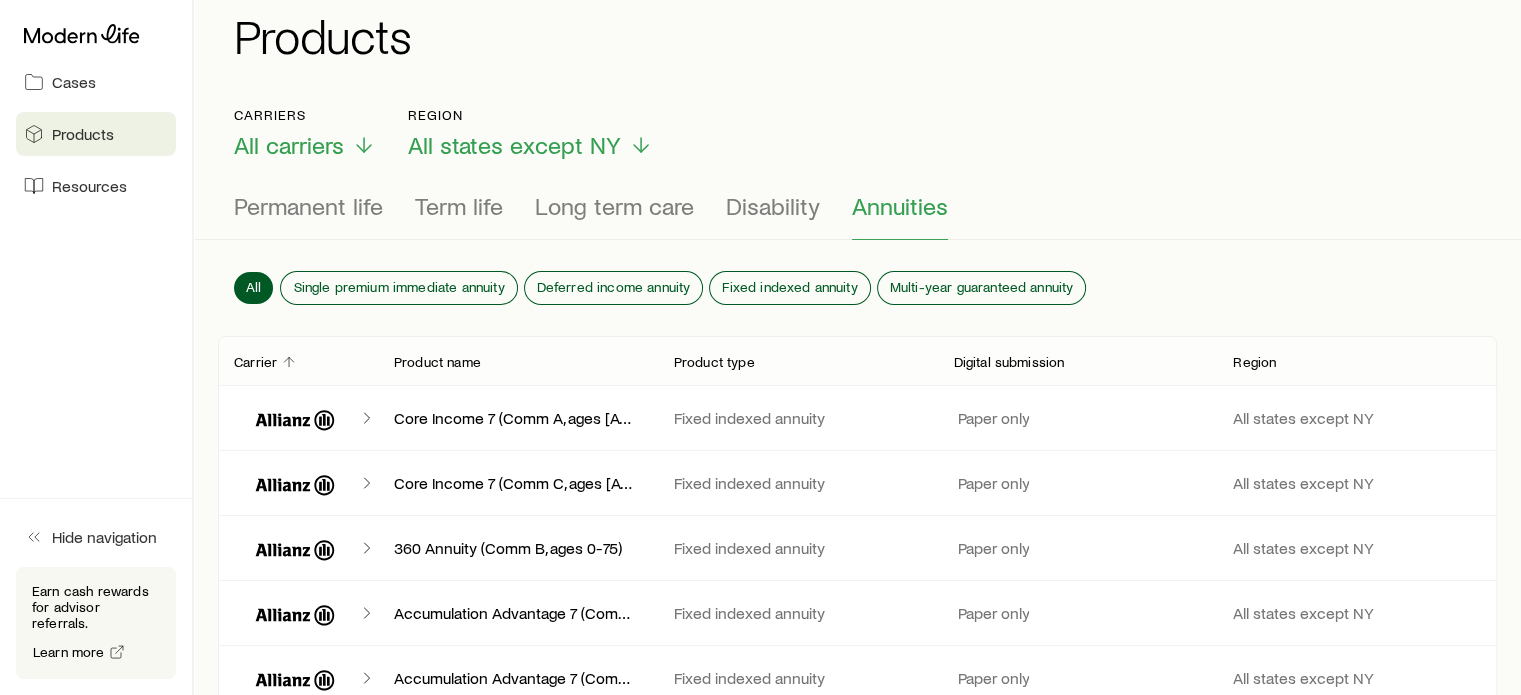 scroll, scrollTop: 200, scrollLeft: 0, axis: vertical 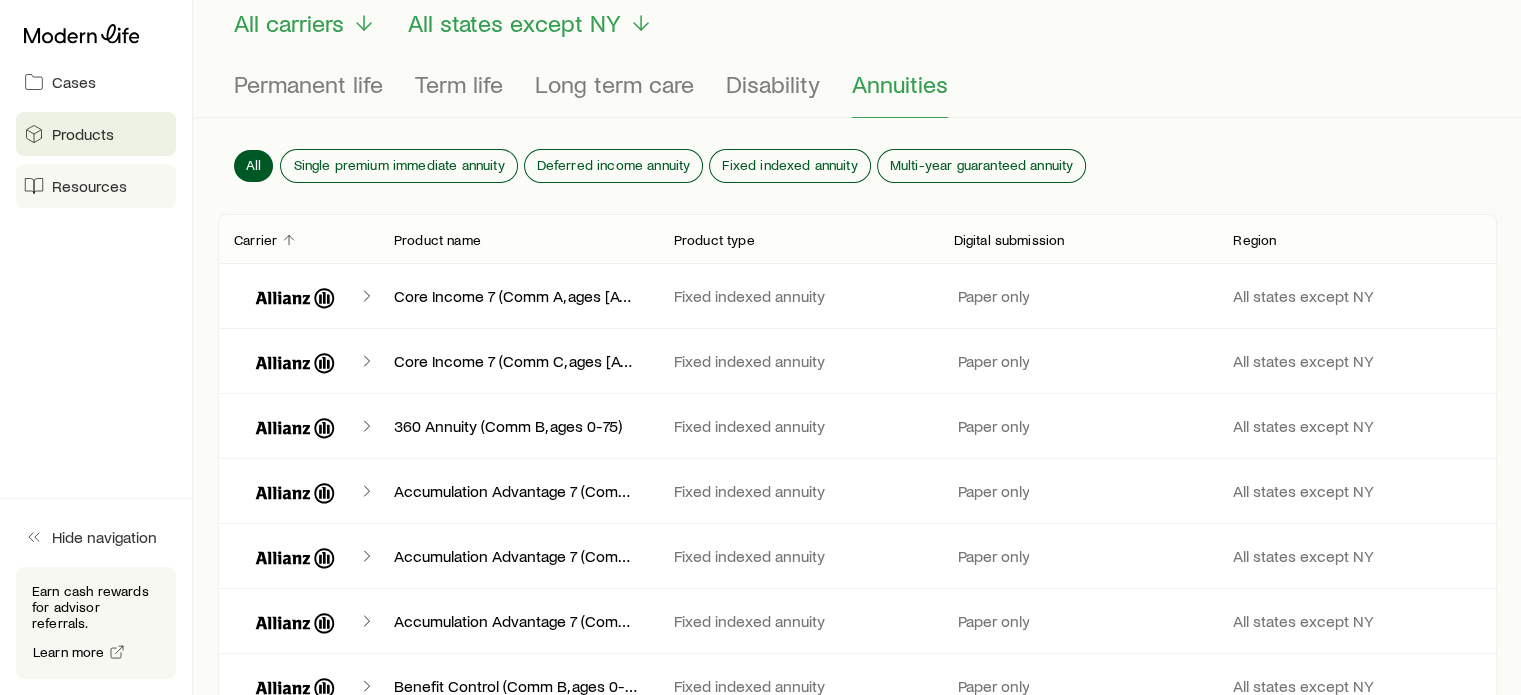 click on "Resources" at bounding box center (96, 186) 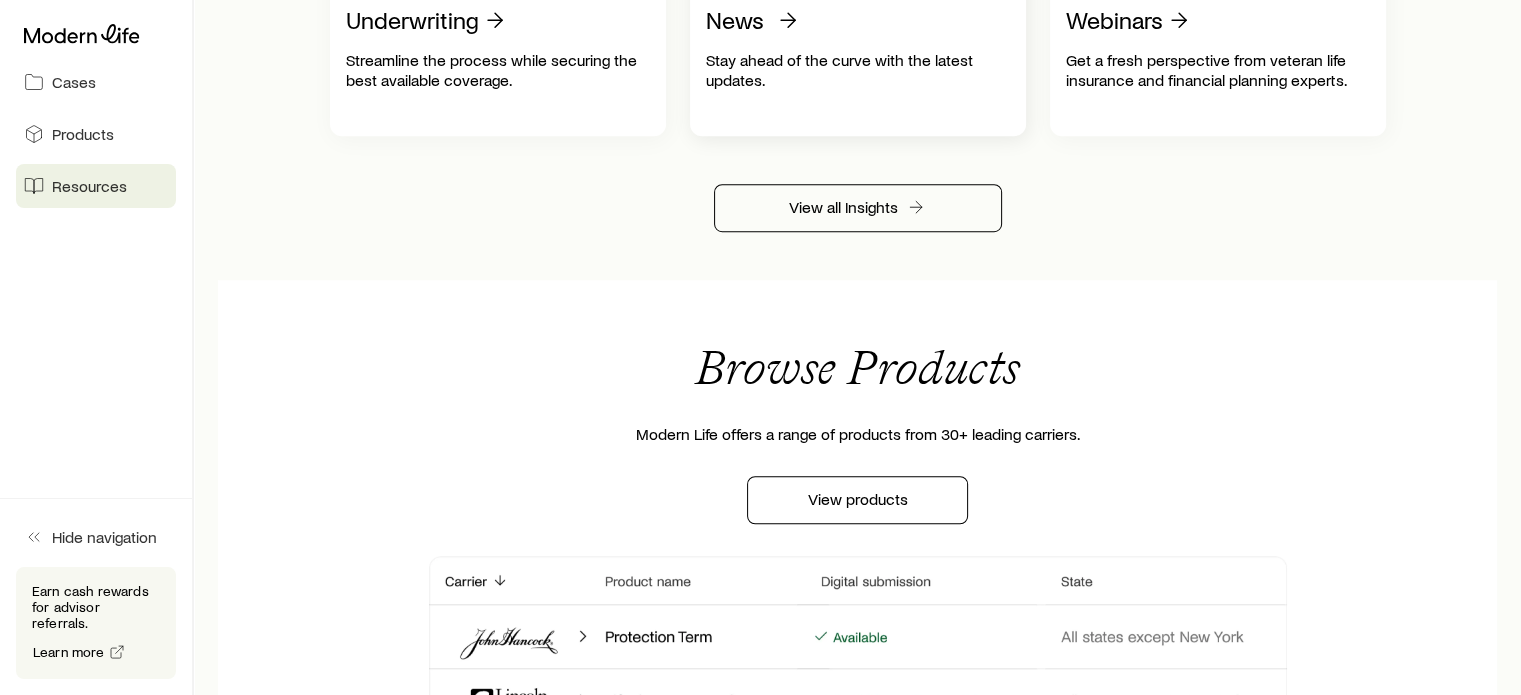 scroll, scrollTop: 1317, scrollLeft: 0, axis: vertical 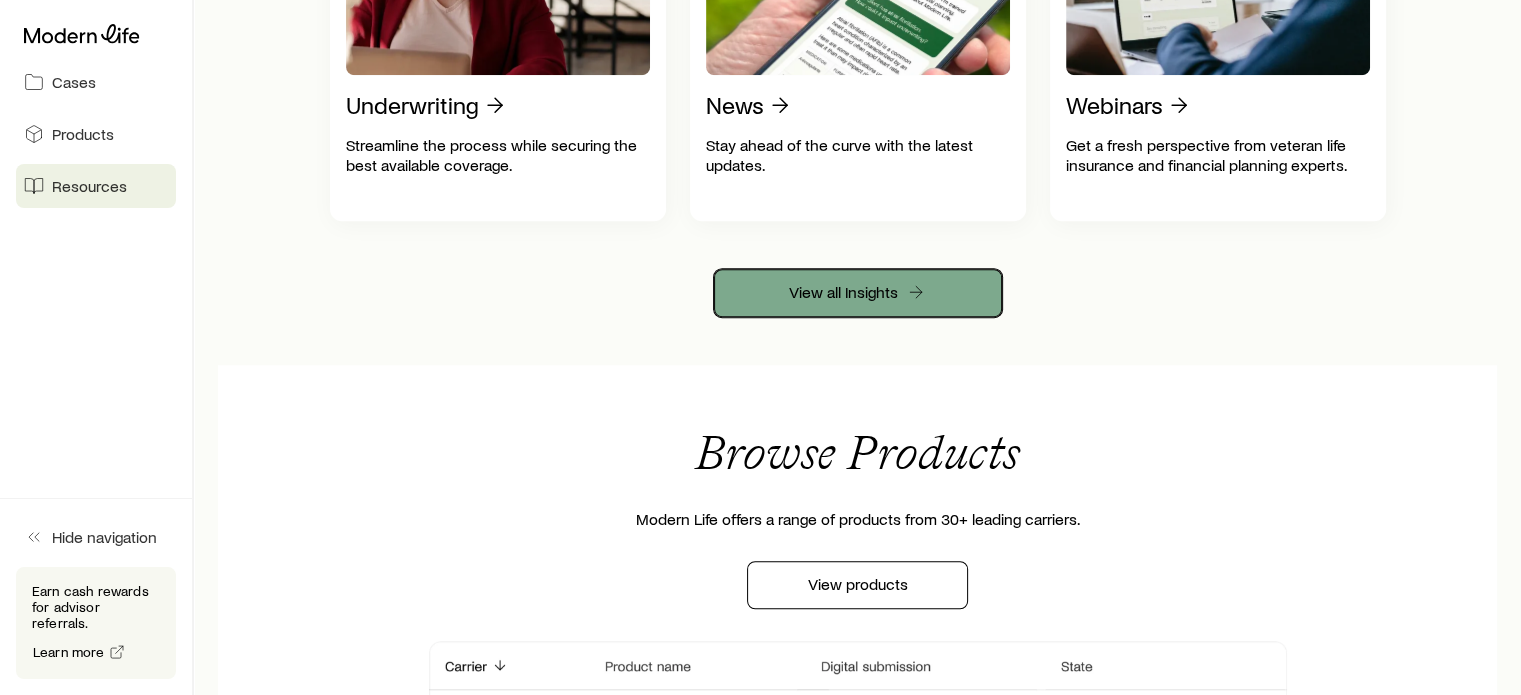 click on "View all Insights" at bounding box center (858, 293) 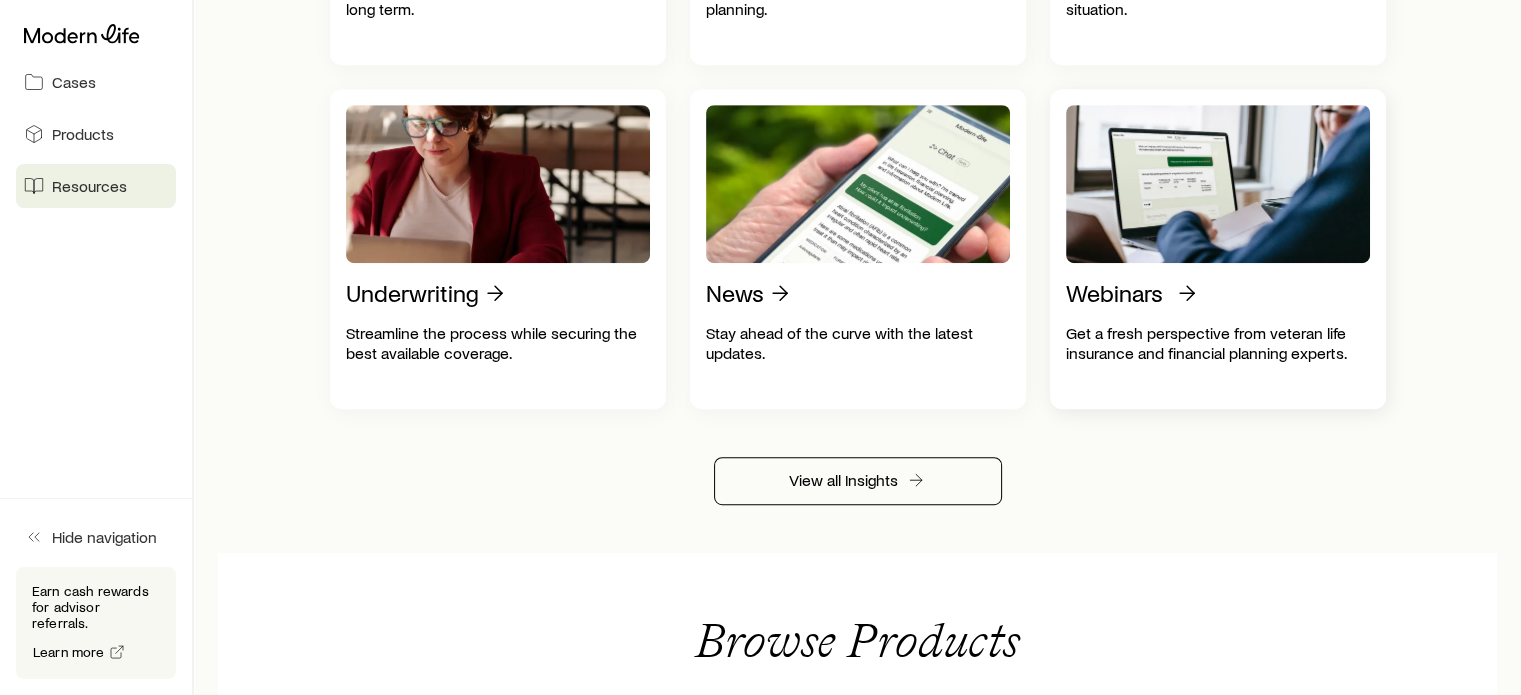 scroll, scrollTop: 1117, scrollLeft: 0, axis: vertical 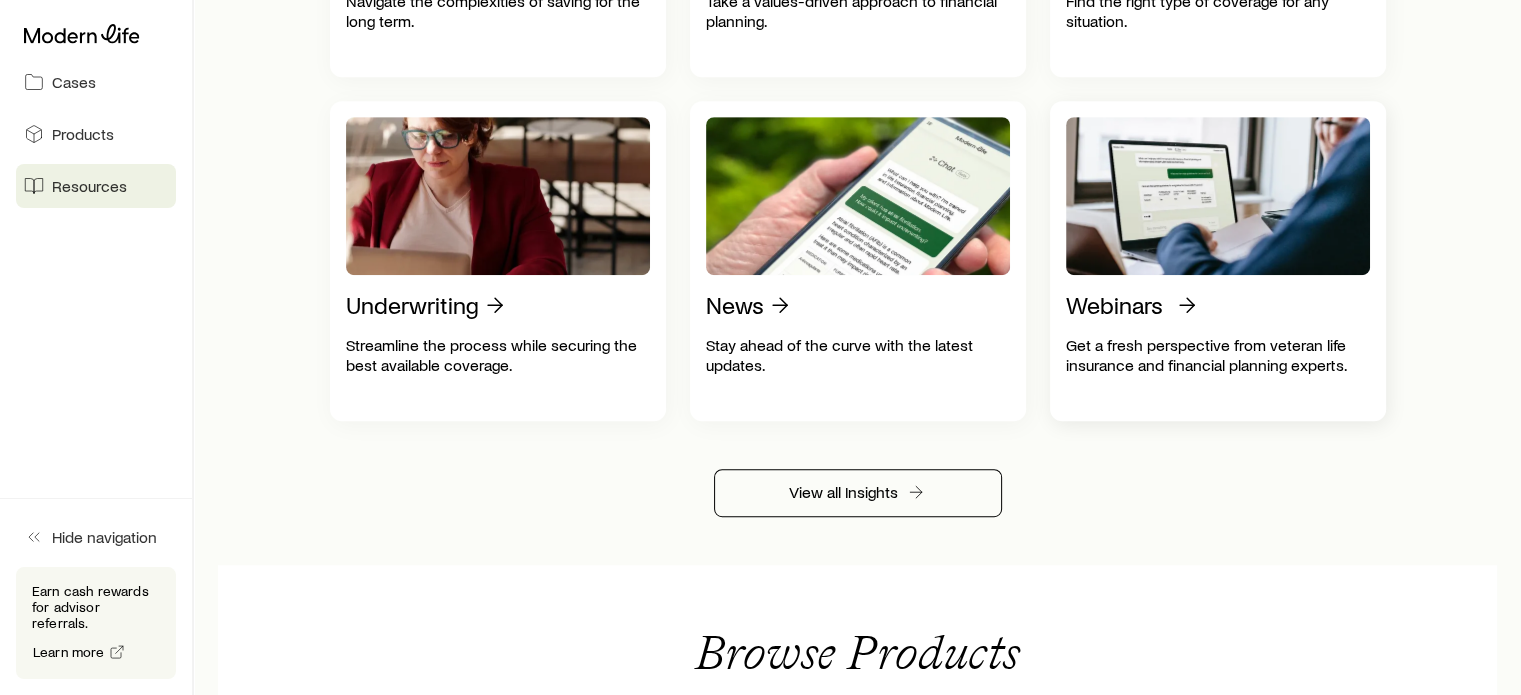 click at bounding box center [1218, 196] 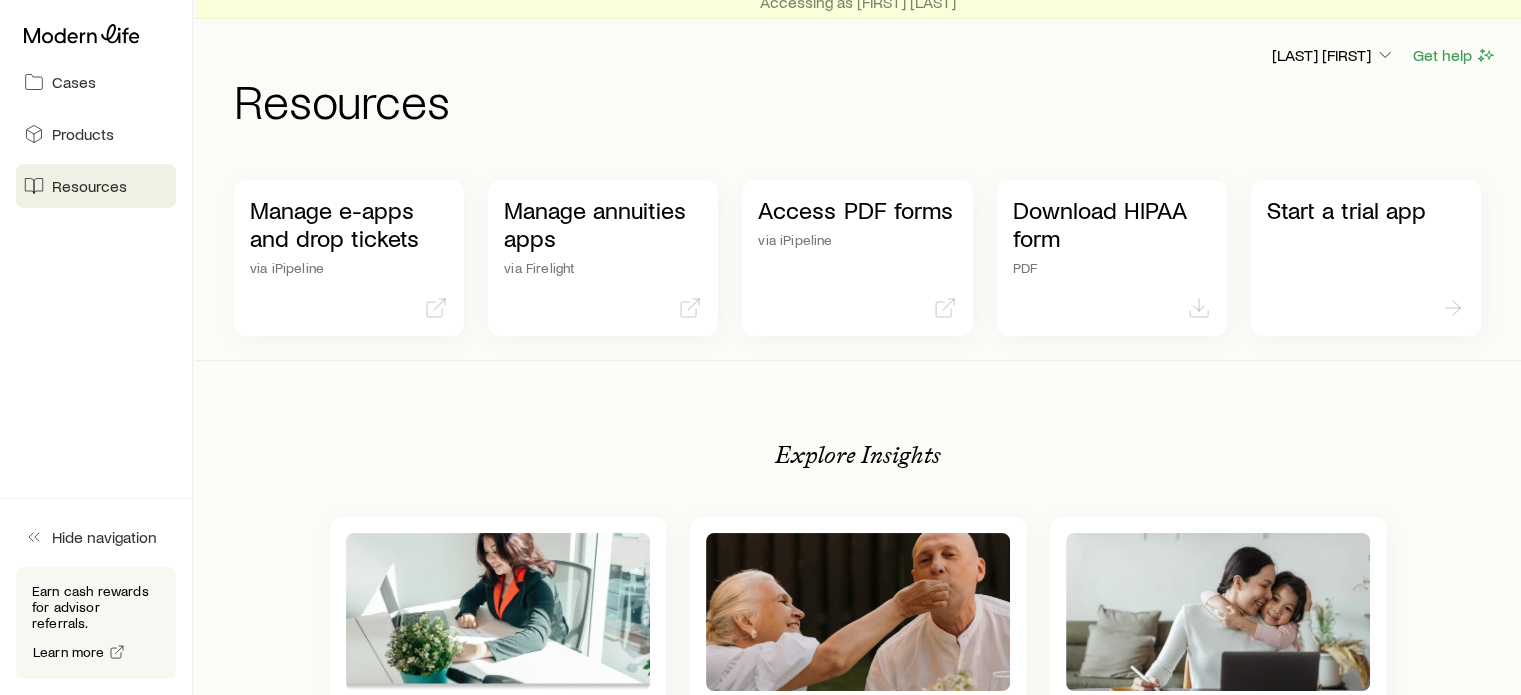 scroll, scrollTop: 0, scrollLeft: 0, axis: both 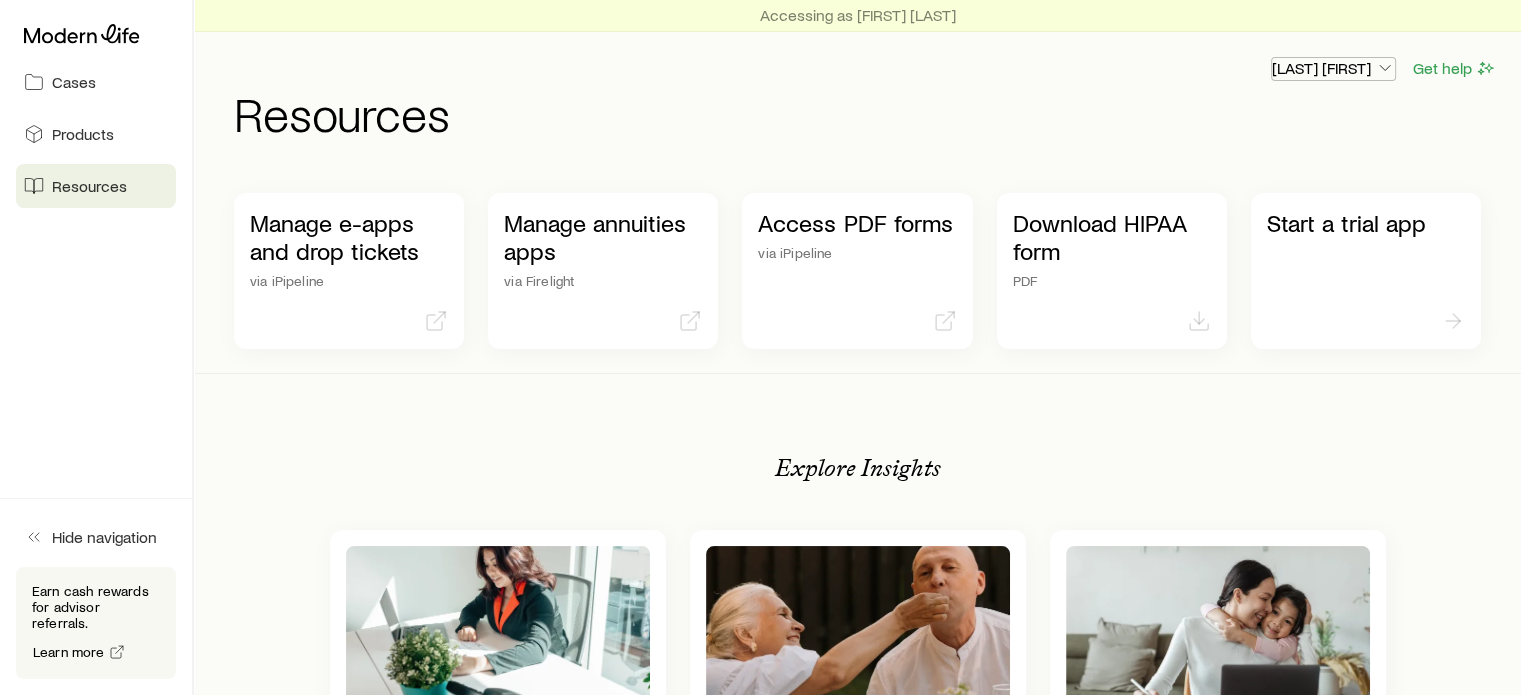 click on "[LAST] [FIRST]" at bounding box center [1333, 68] 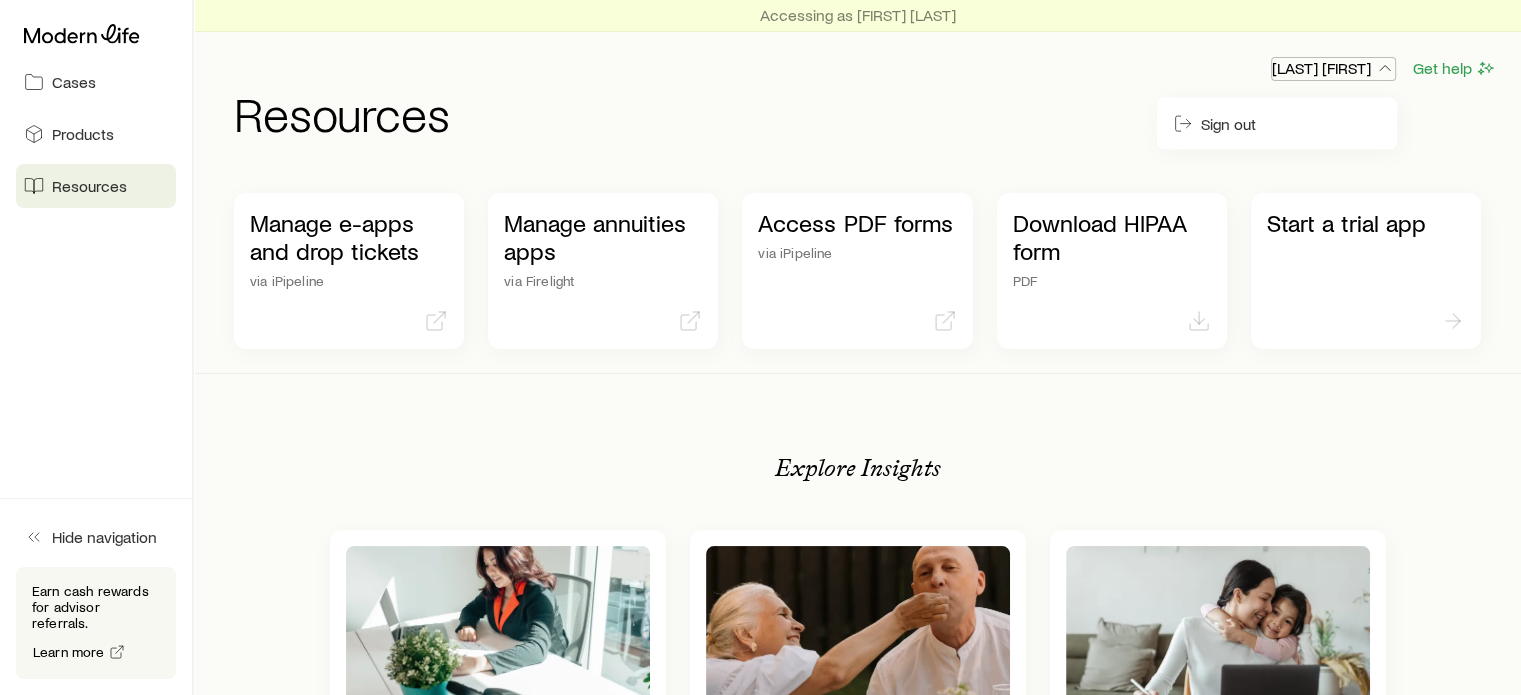 click on "[LAST] [FIRST]" at bounding box center [1333, 68] 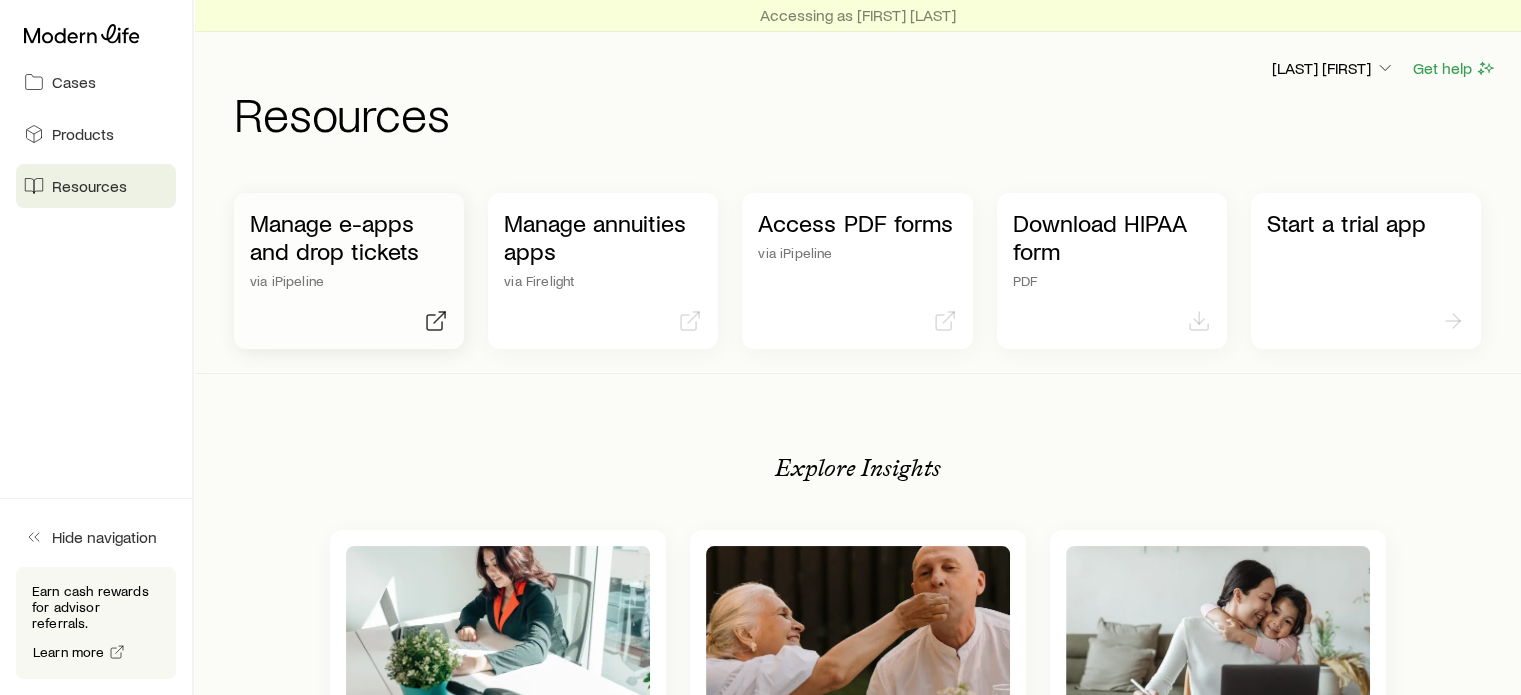 click on "Manage e-apps and drop tickets" at bounding box center [349, 237] 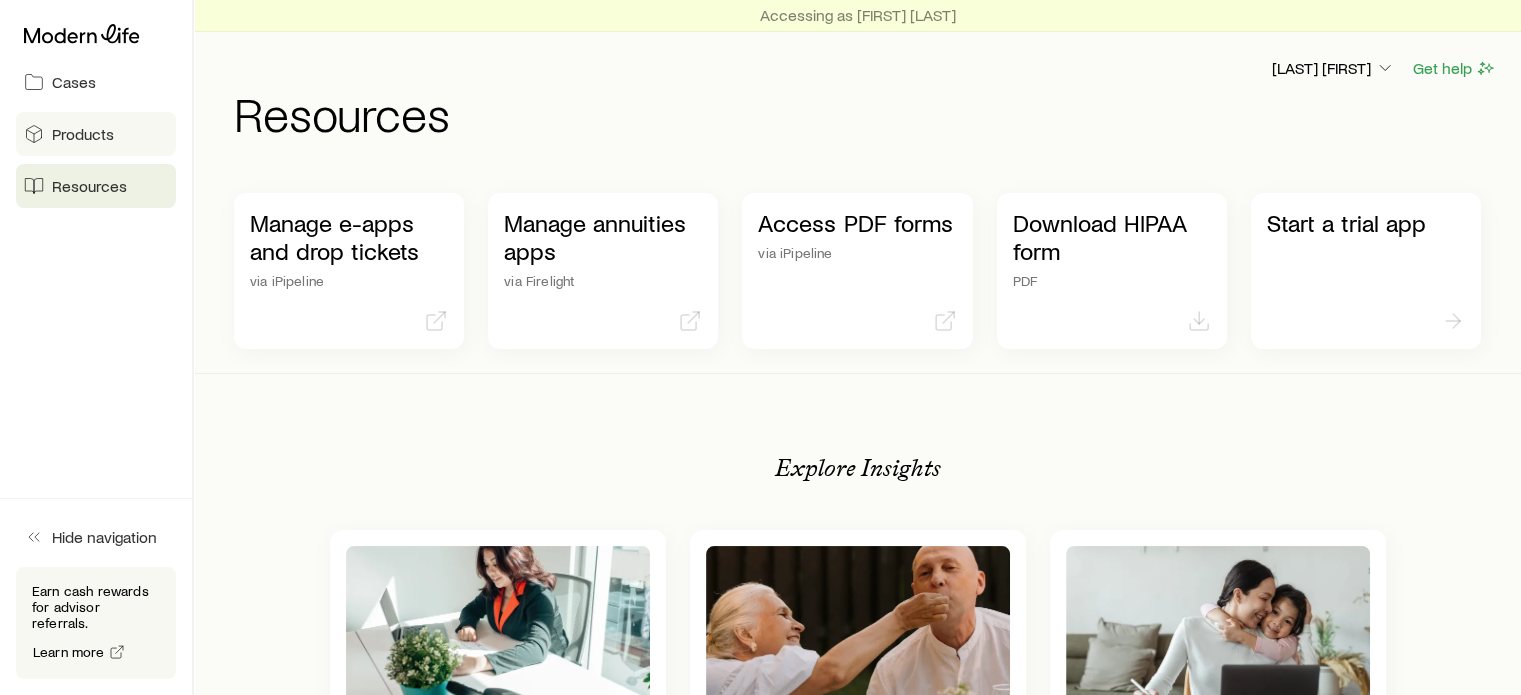 click on "Products" at bounding box center [83, 134] 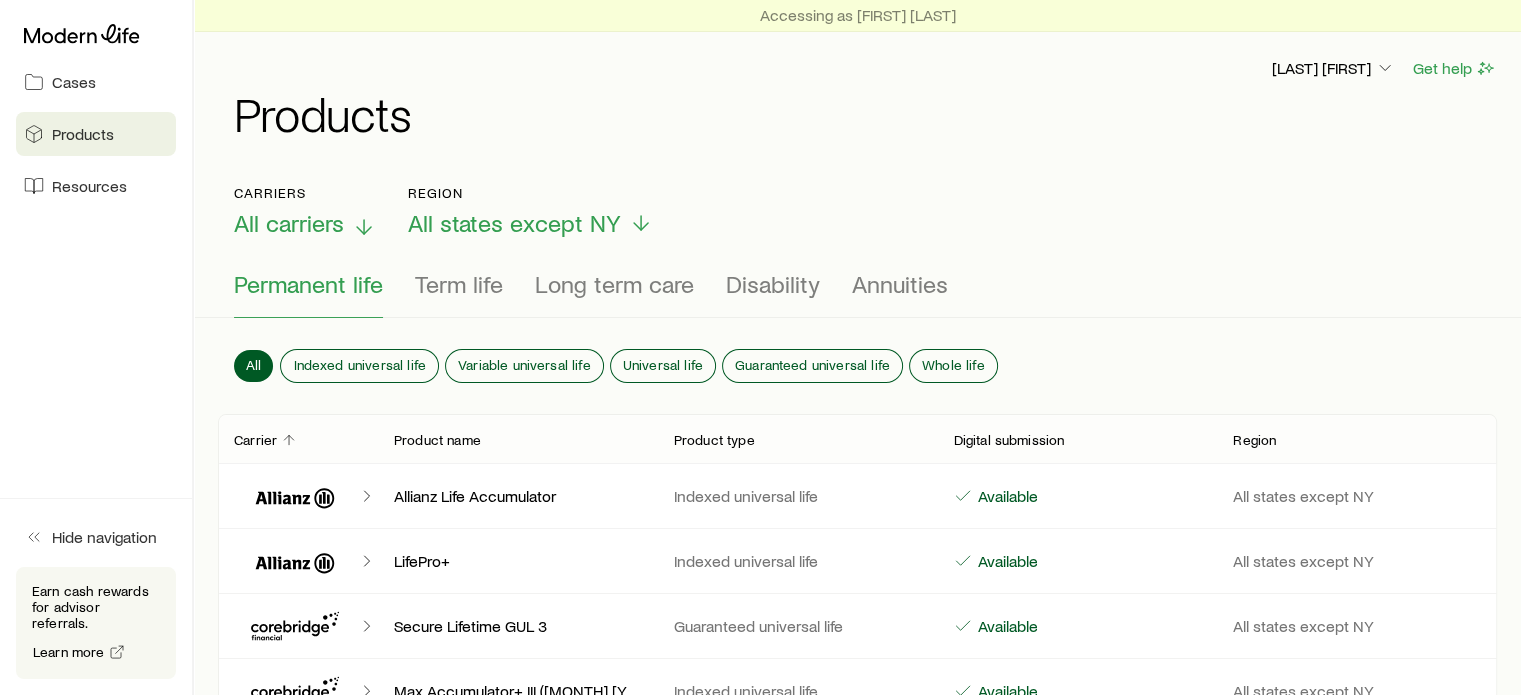 click on "All carriers" at bounding box center [289, 223] 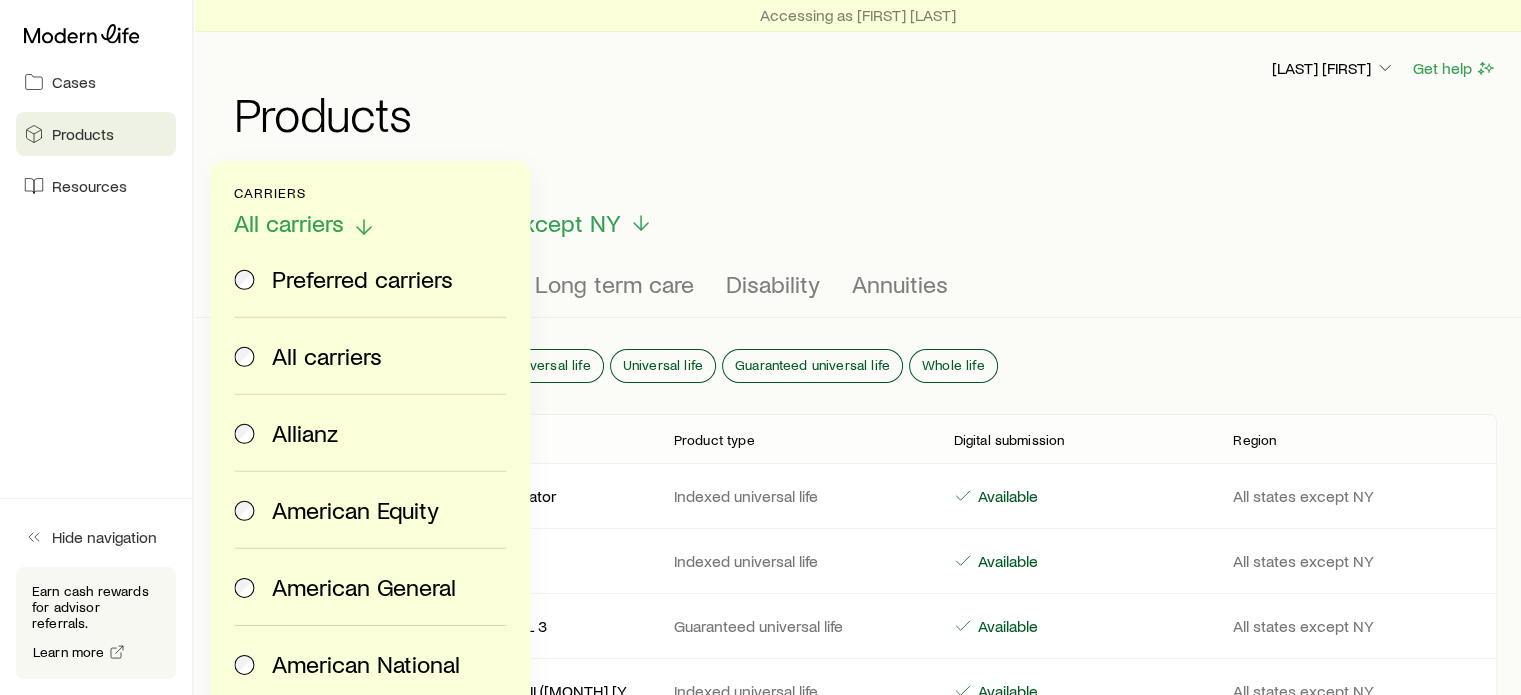 click on "All carriers" at bounding box center [289, 223] 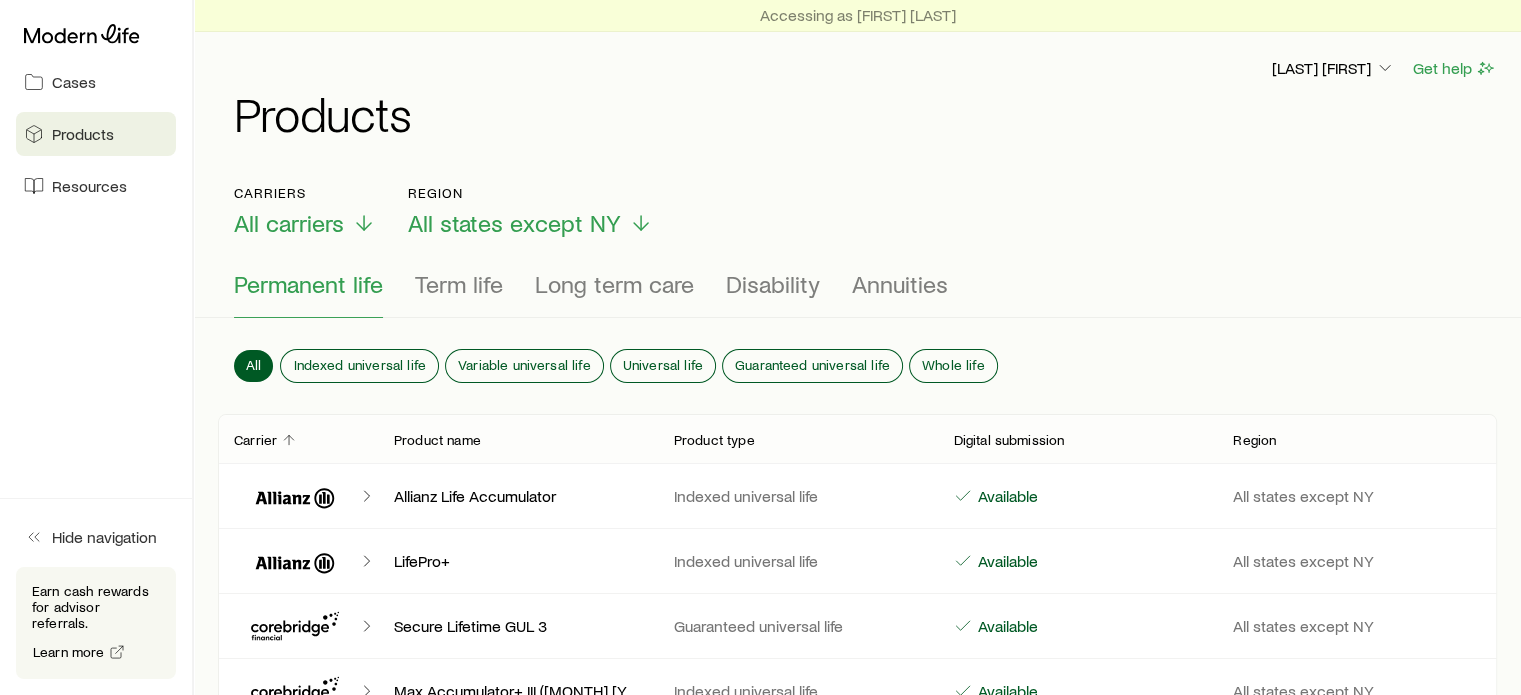 click 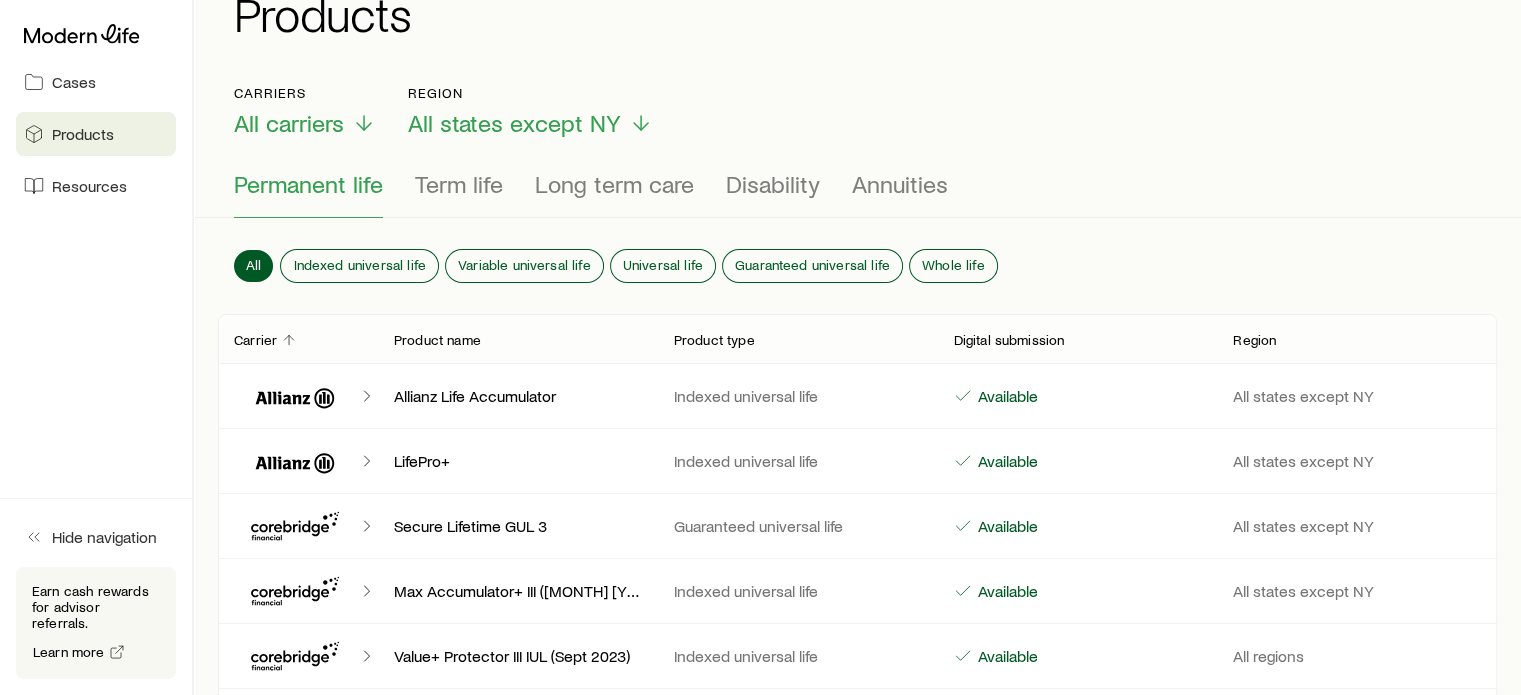click 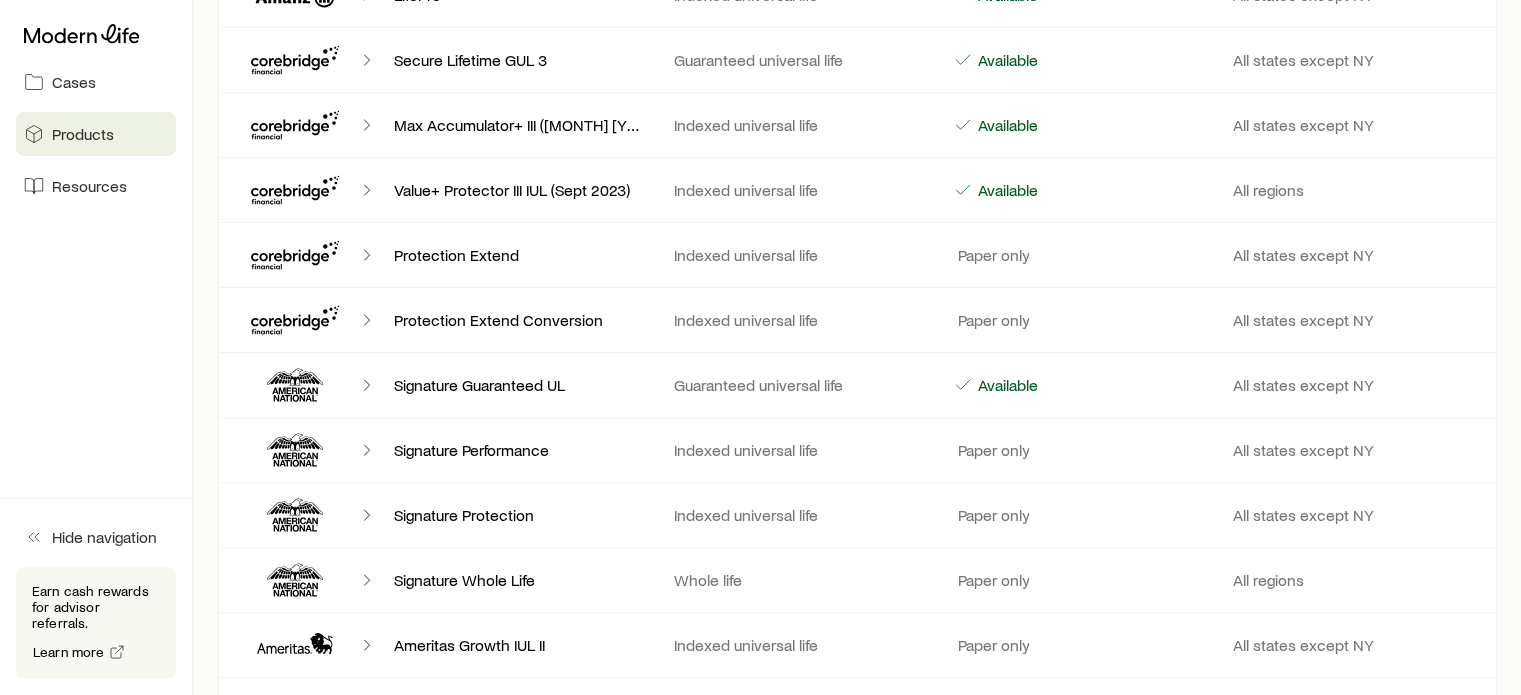 scroll, scrollTop: 600, scrollLeft: 0, axis: vertical 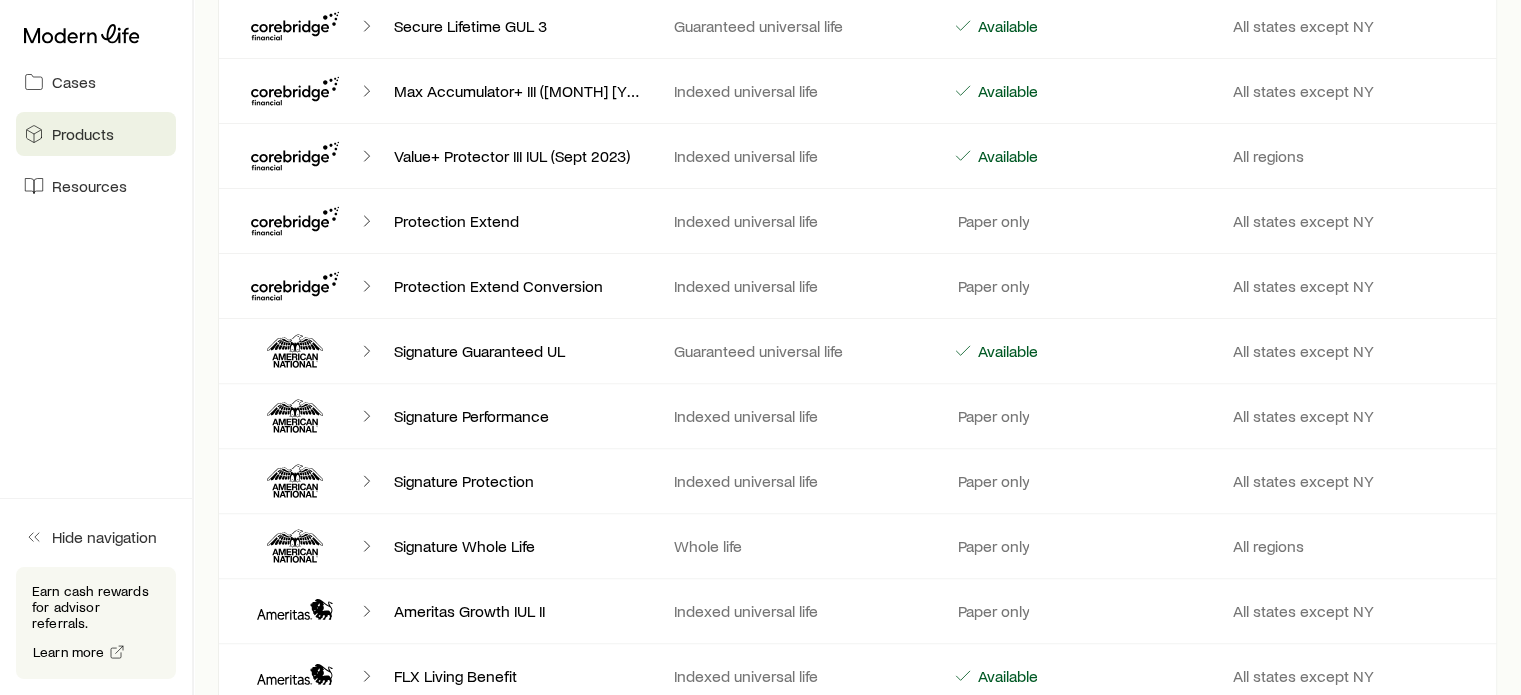 click on "Indexed universal life" at bounding box center [798, 156] 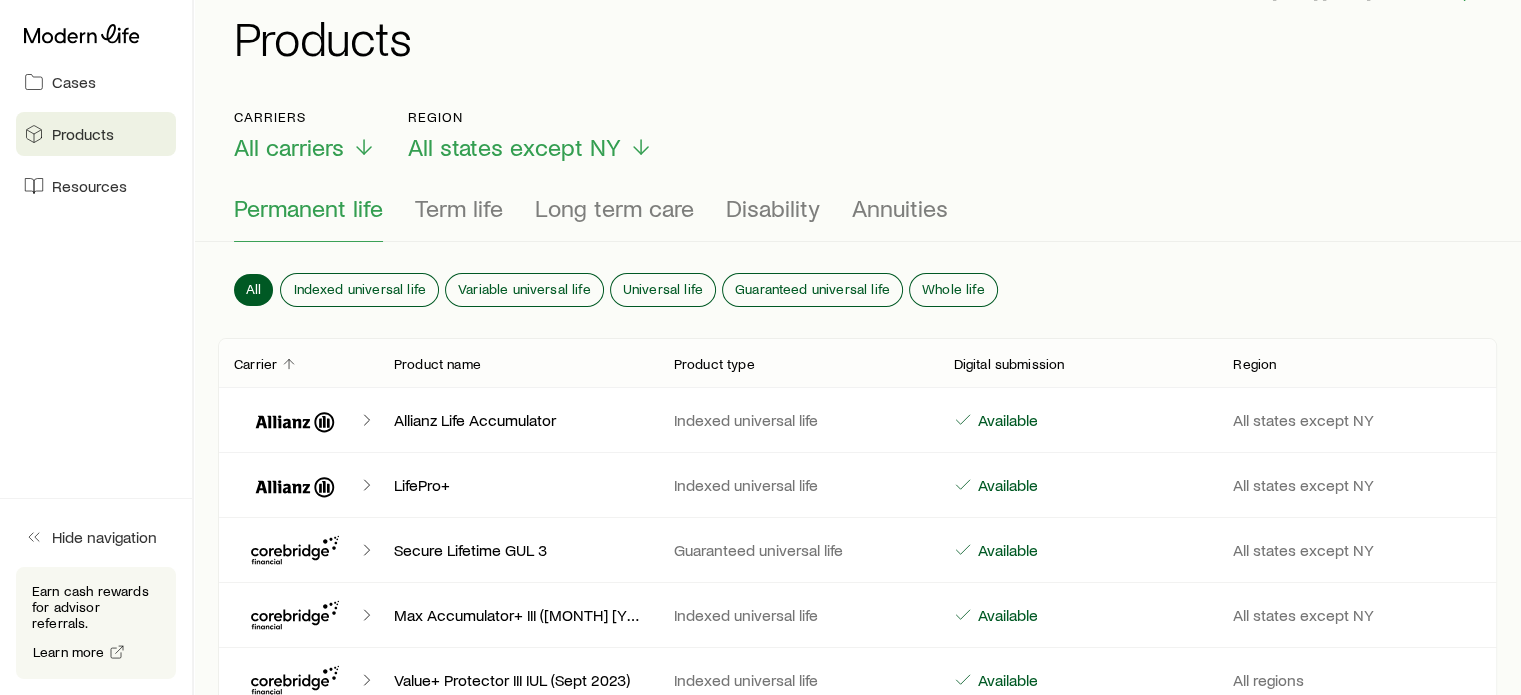 scroll, scrollTop: 0, scrollLeft: 0, axis: both 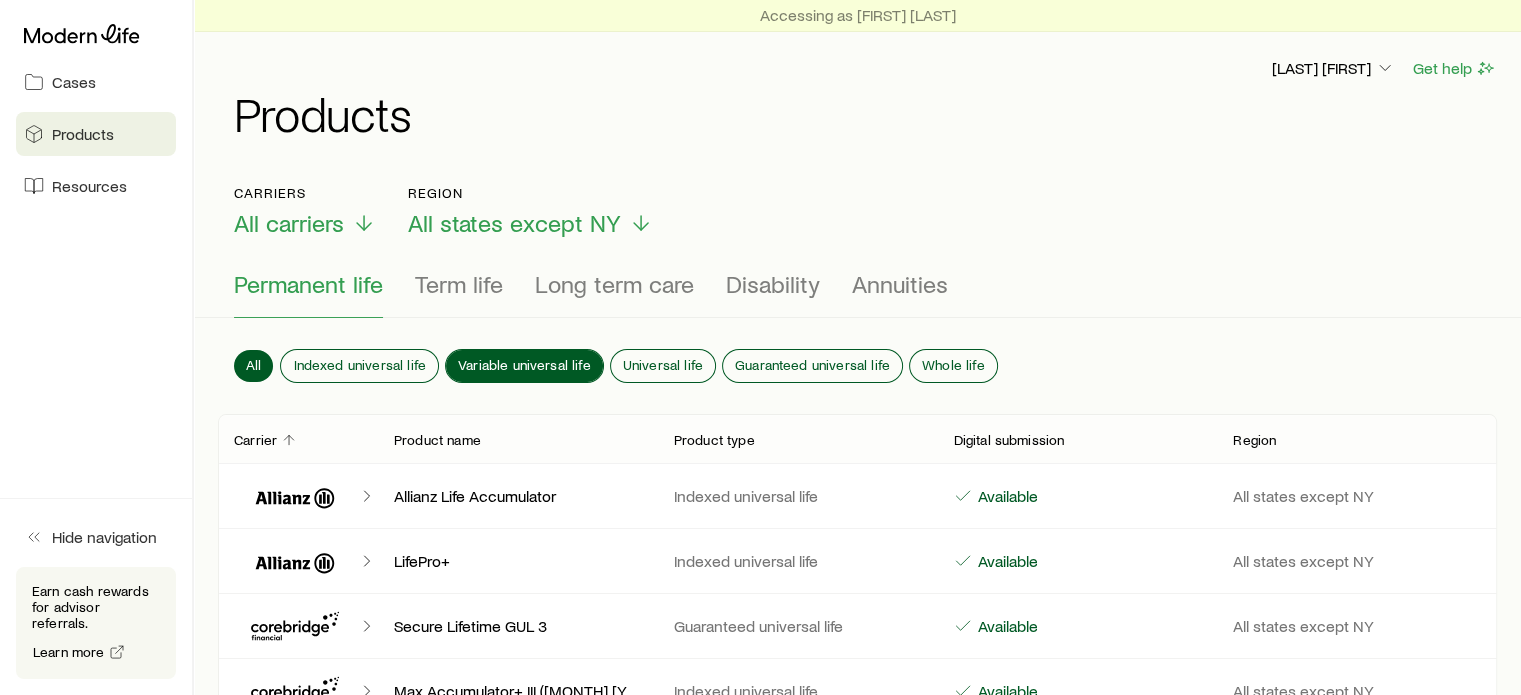click on "Variable universal life" at bounding box center [524, 365] 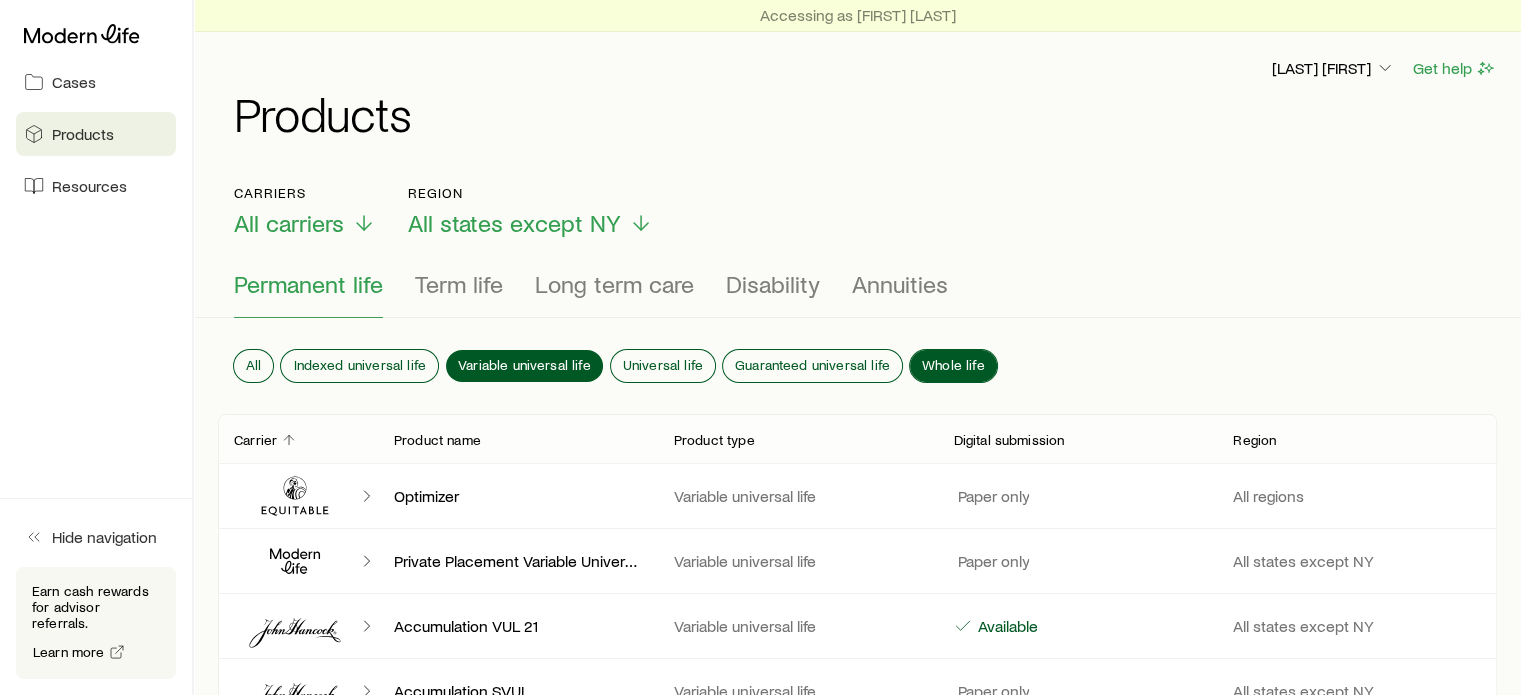 click on "Whole life" at bounding box center (953, 365) 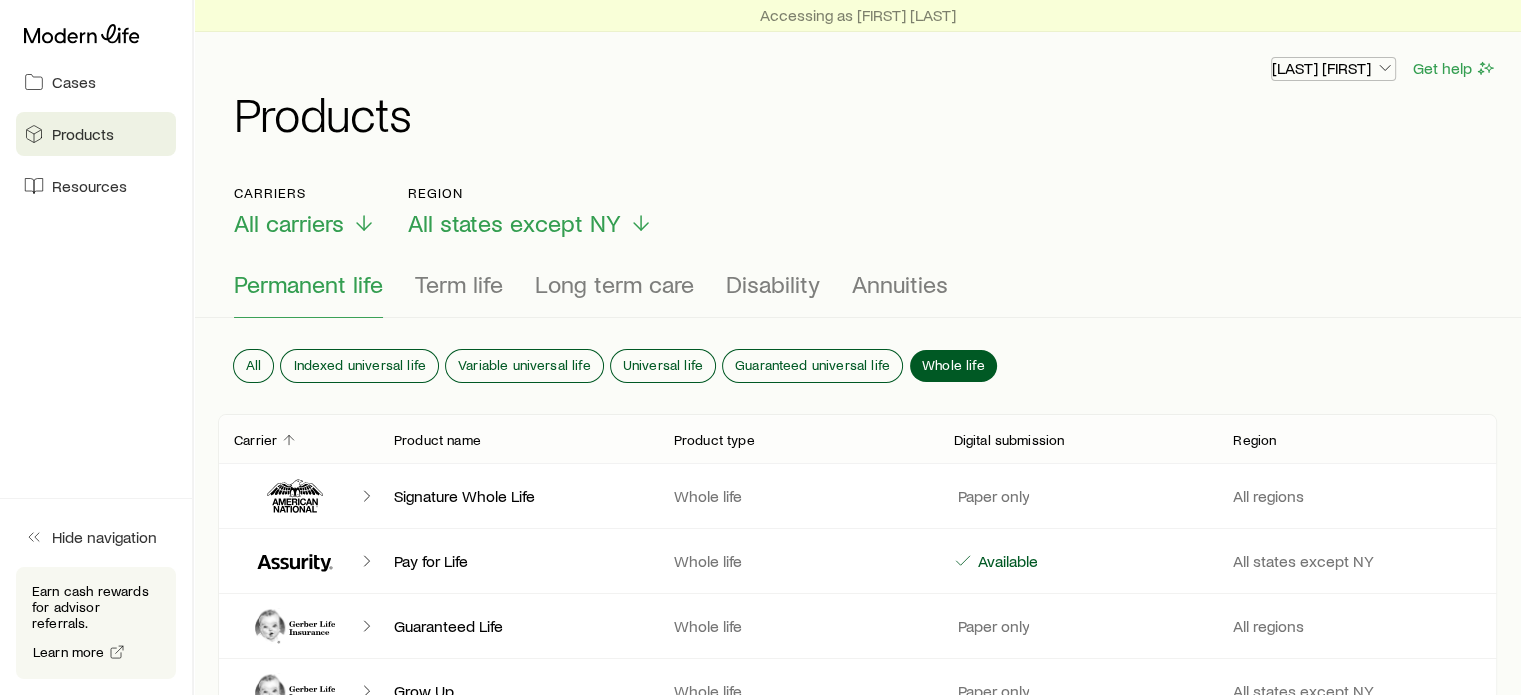 click on "[LAST] [FIRST]" at bounding box center (1333, 68) 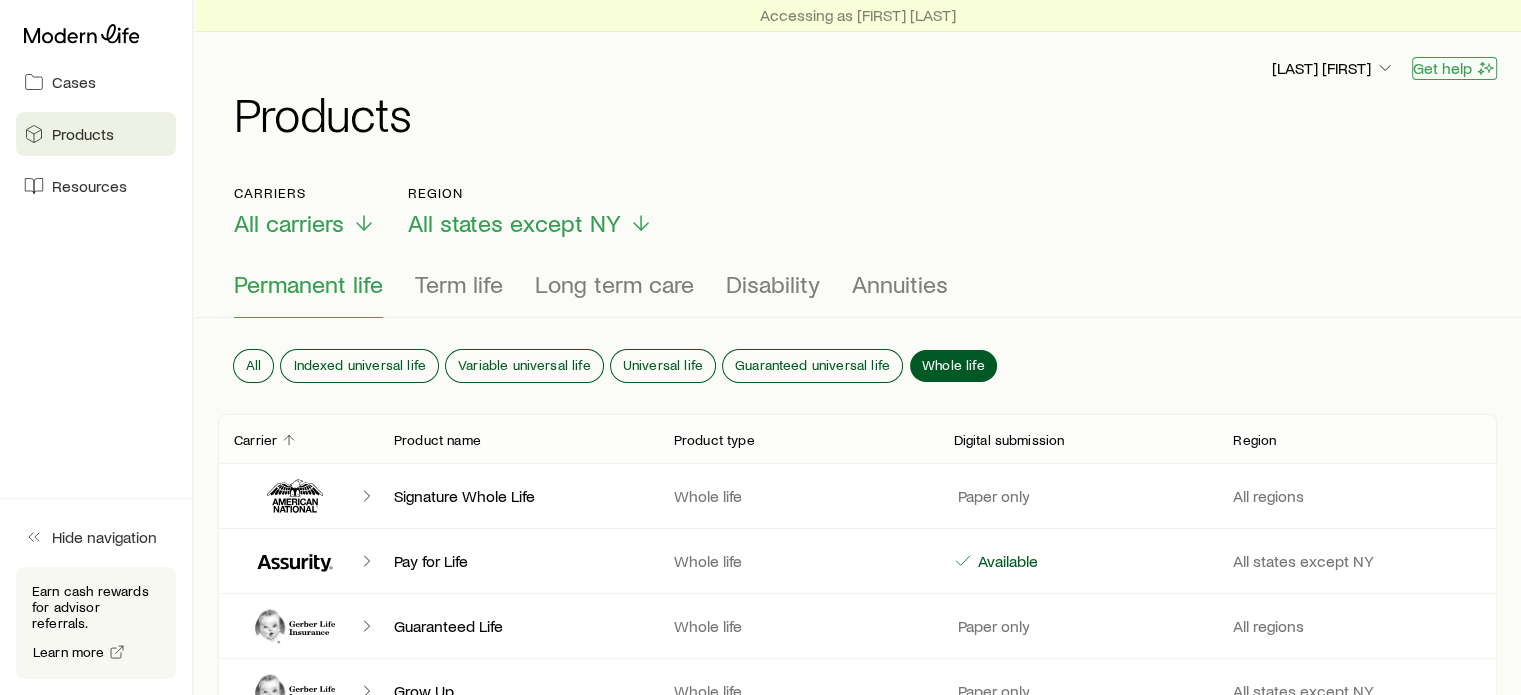 click 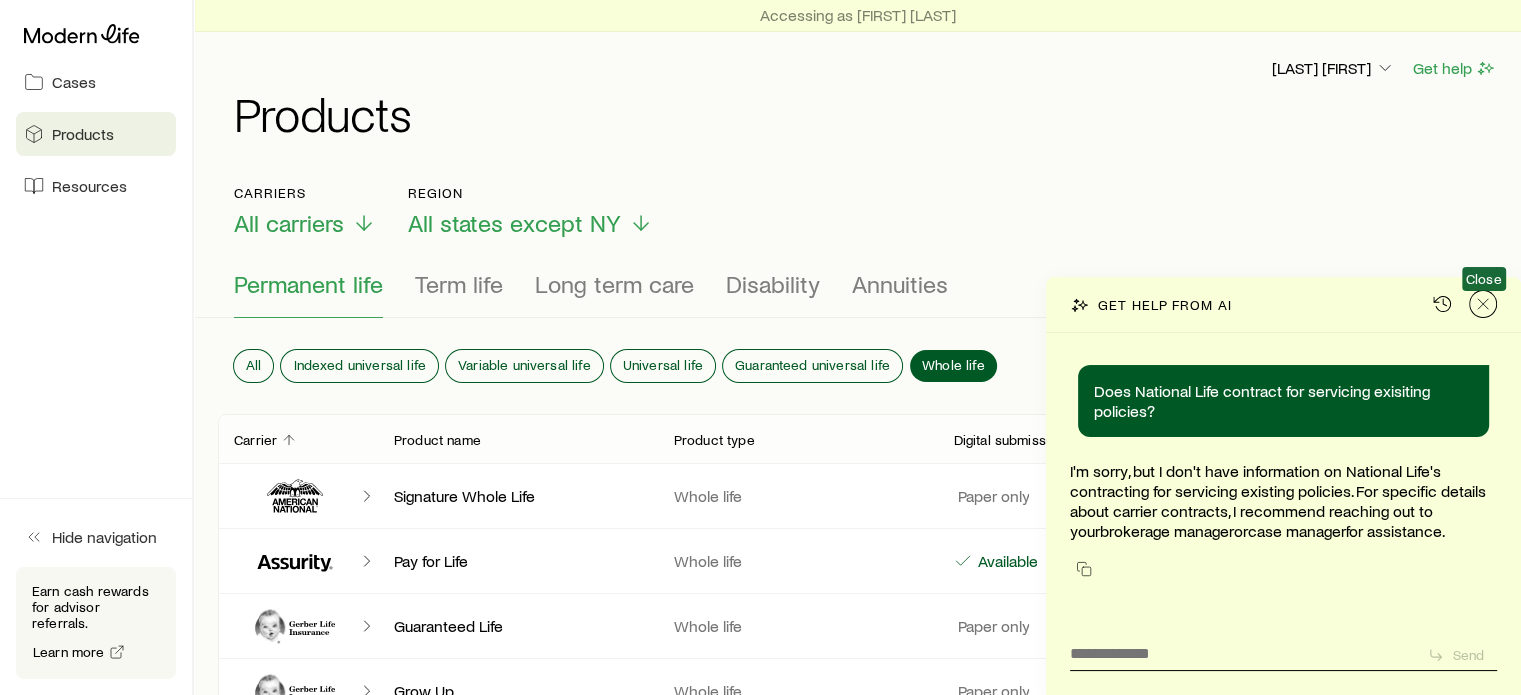 click at bounding box center (1483, 304) 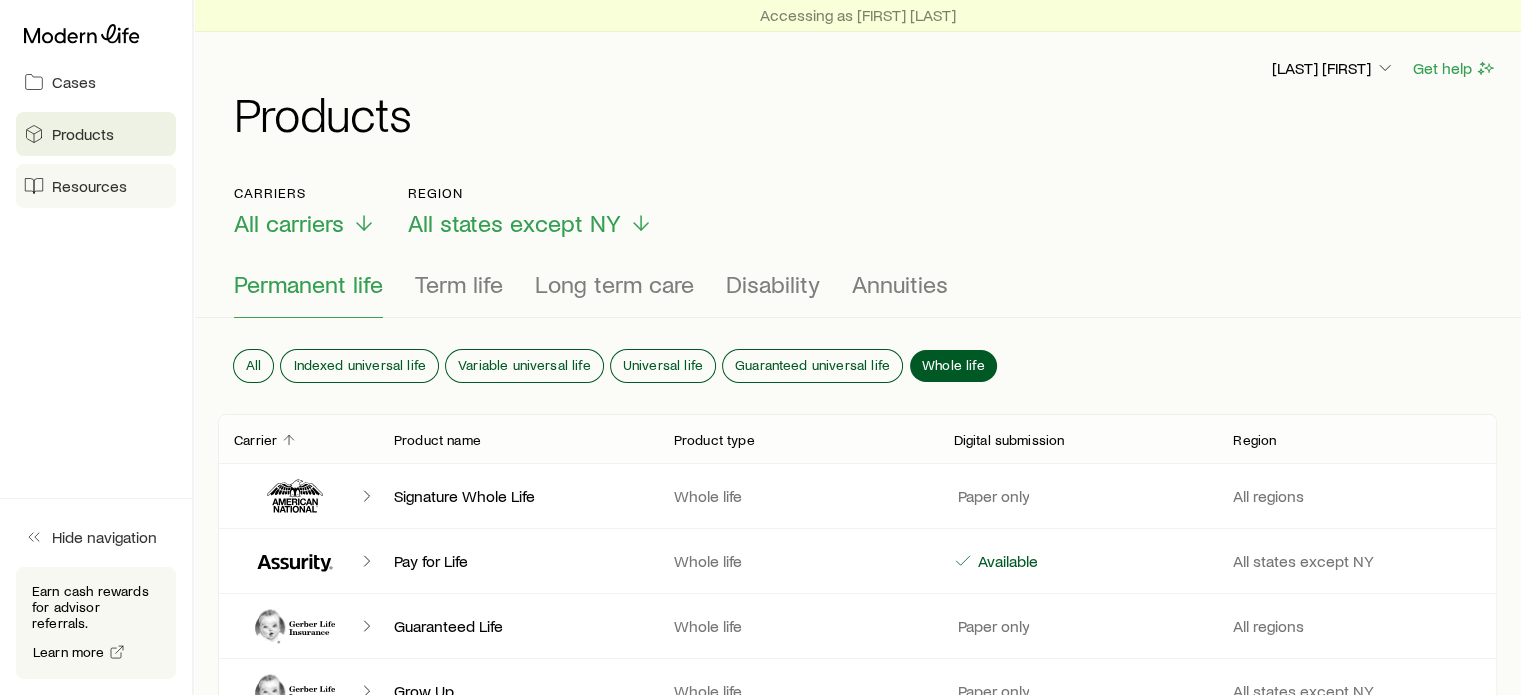 click on "Resources" at bounding box center [89, 186] 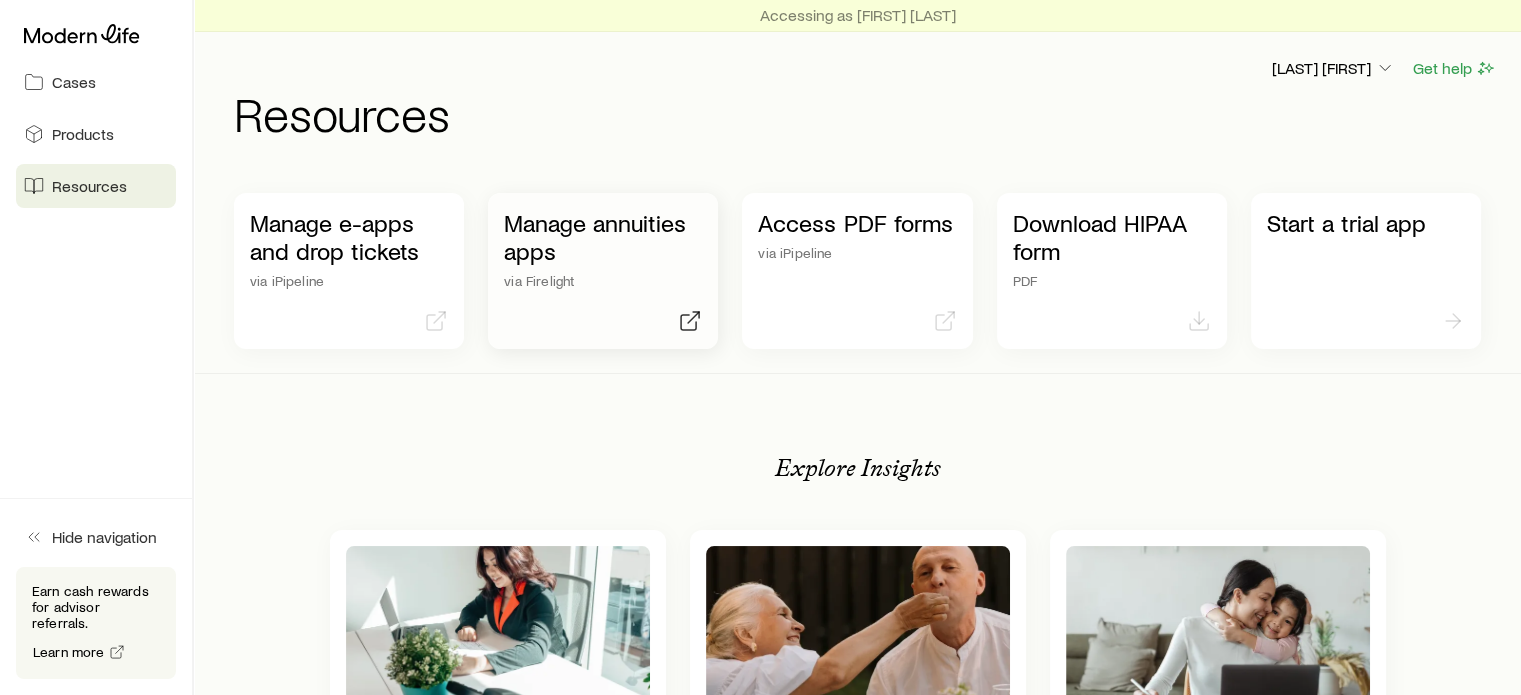 click on "Manage annuities apps" at bounding box center (603, 237) 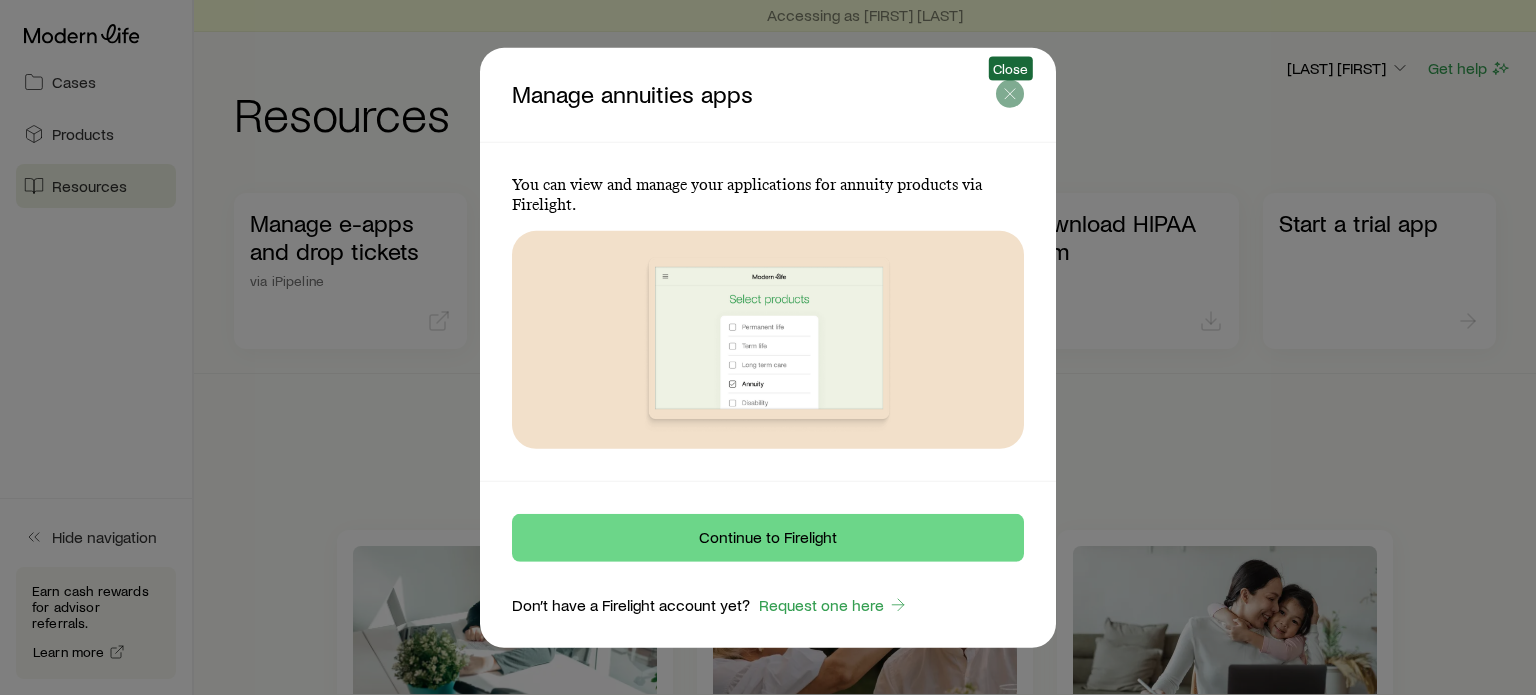 click 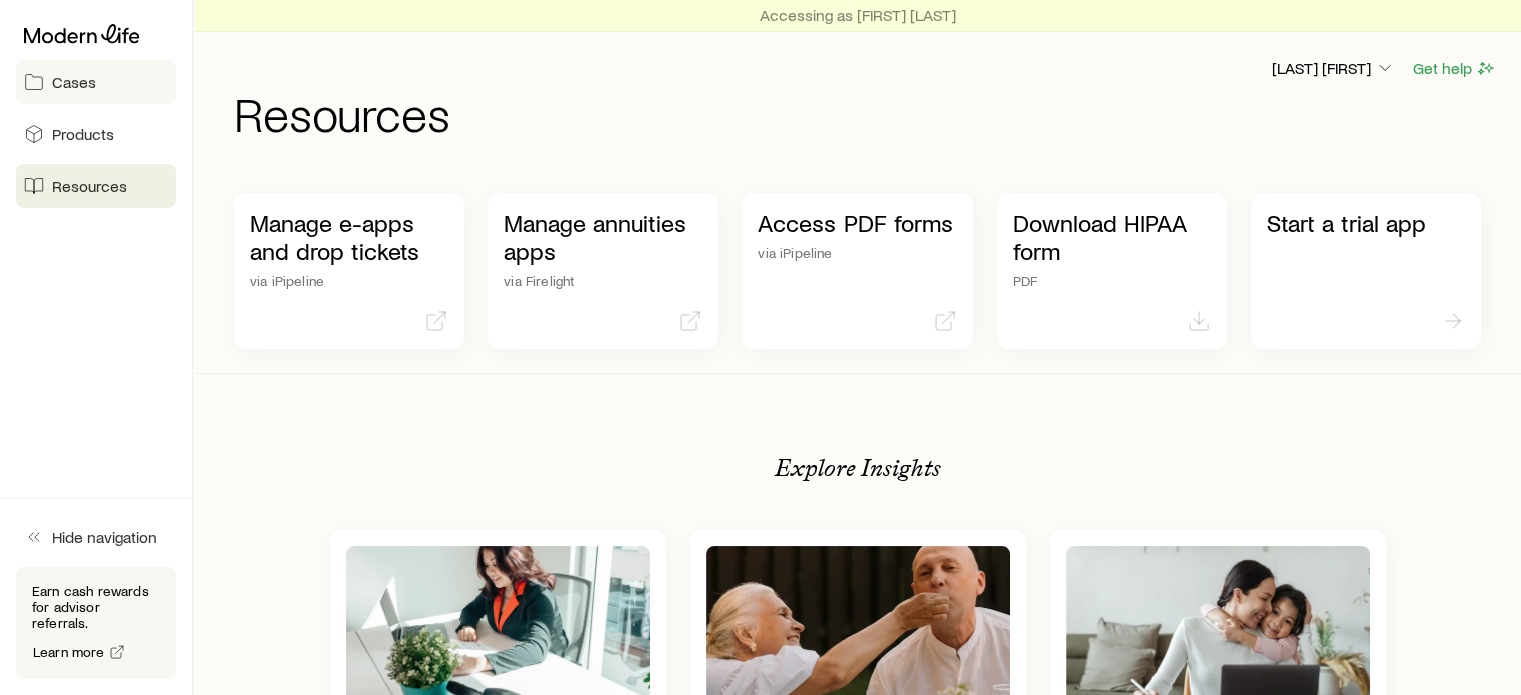 click on "Cases" at bounding box center [96, 82] 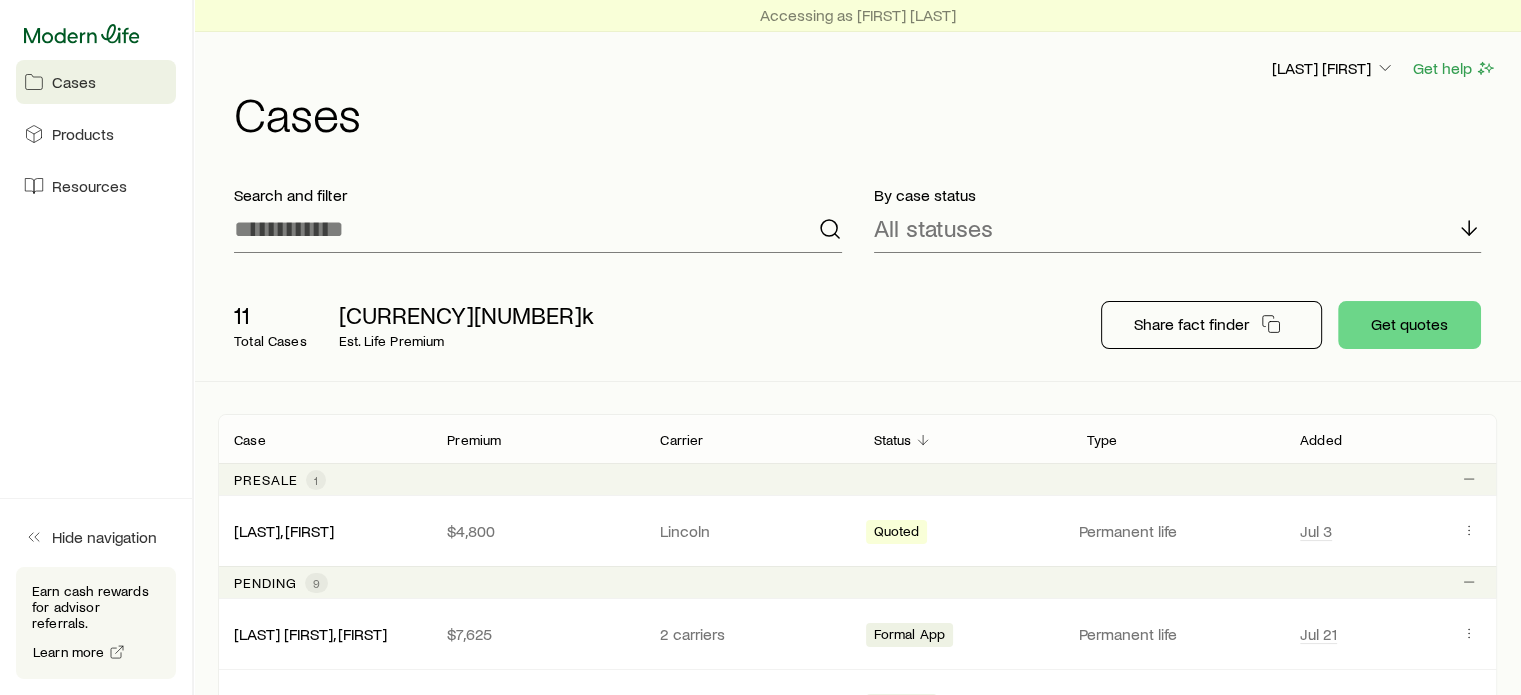 click 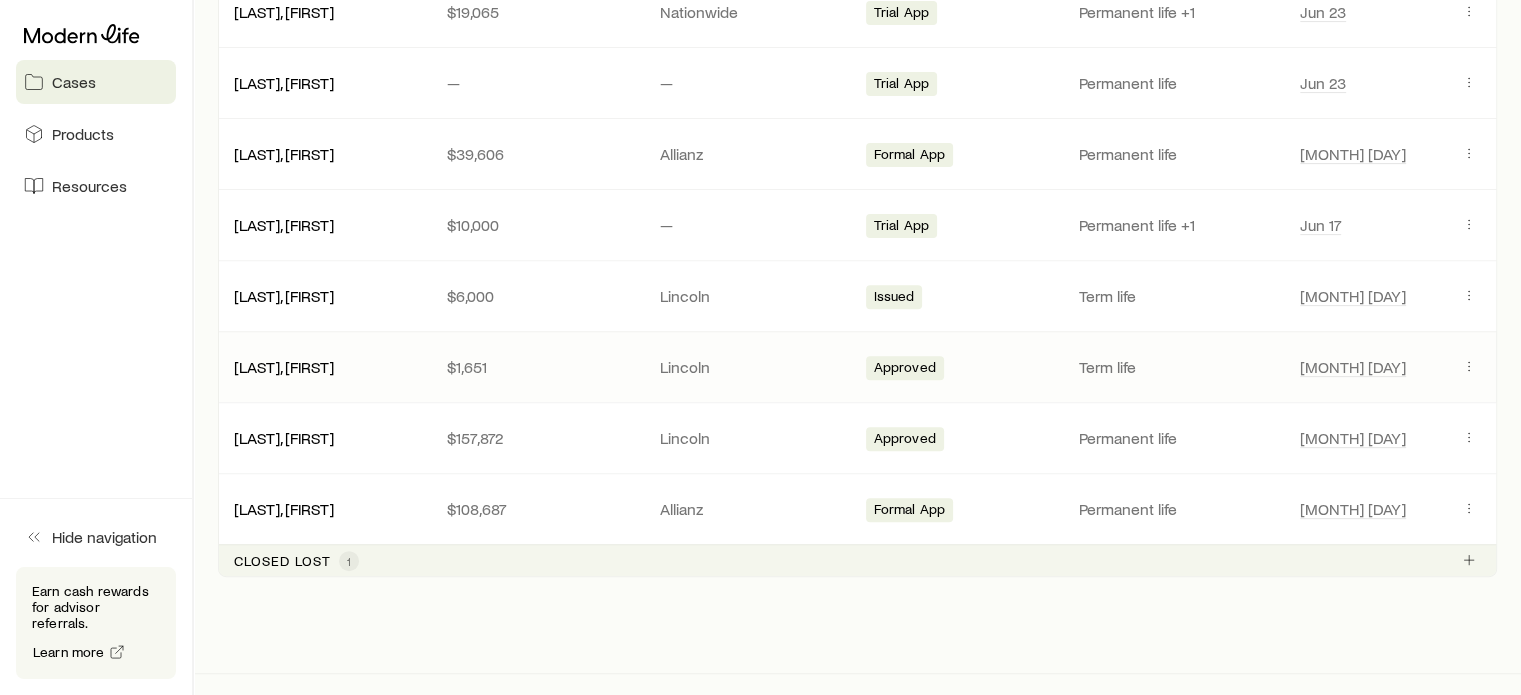 scroll, scrollTop: 715, scrollLeft: 0, axis: vertical 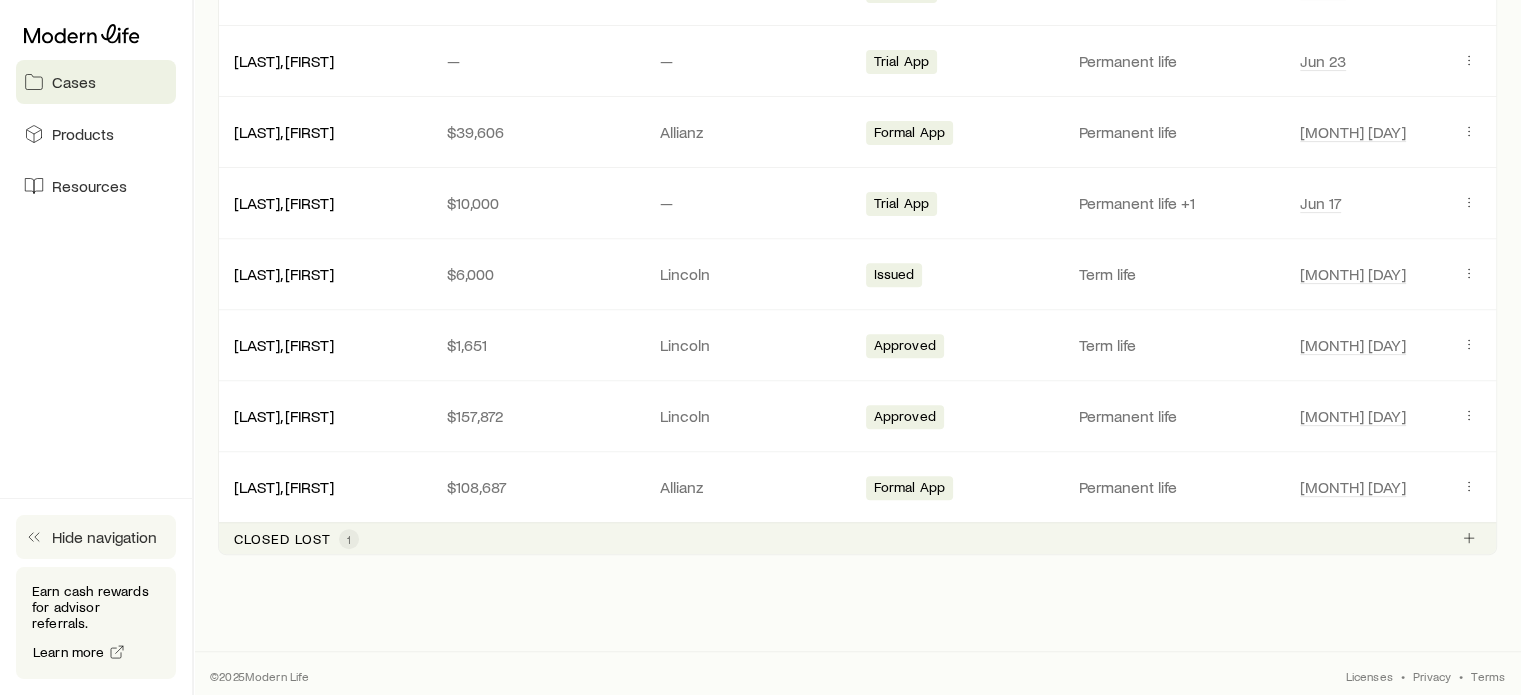 click 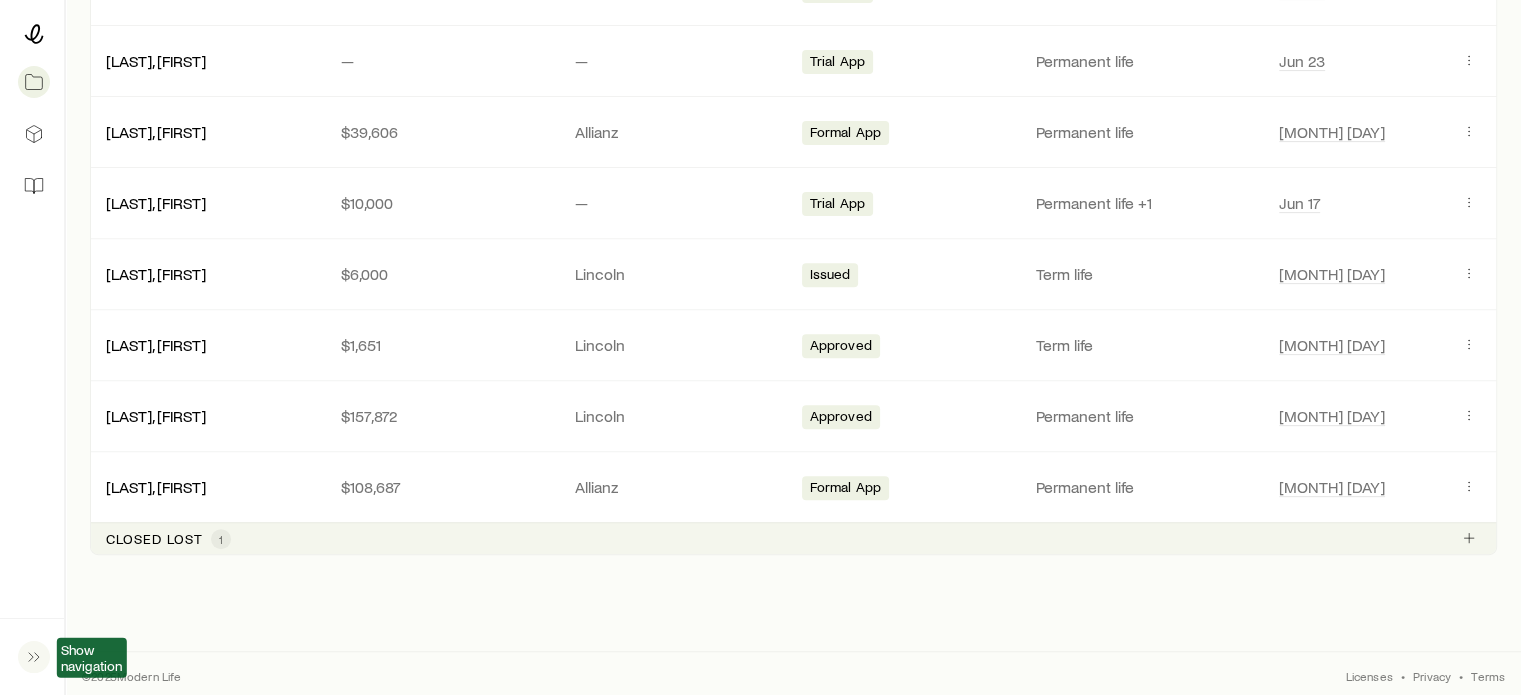 click on "Closed lost 1" at bounding box center [168, 539] 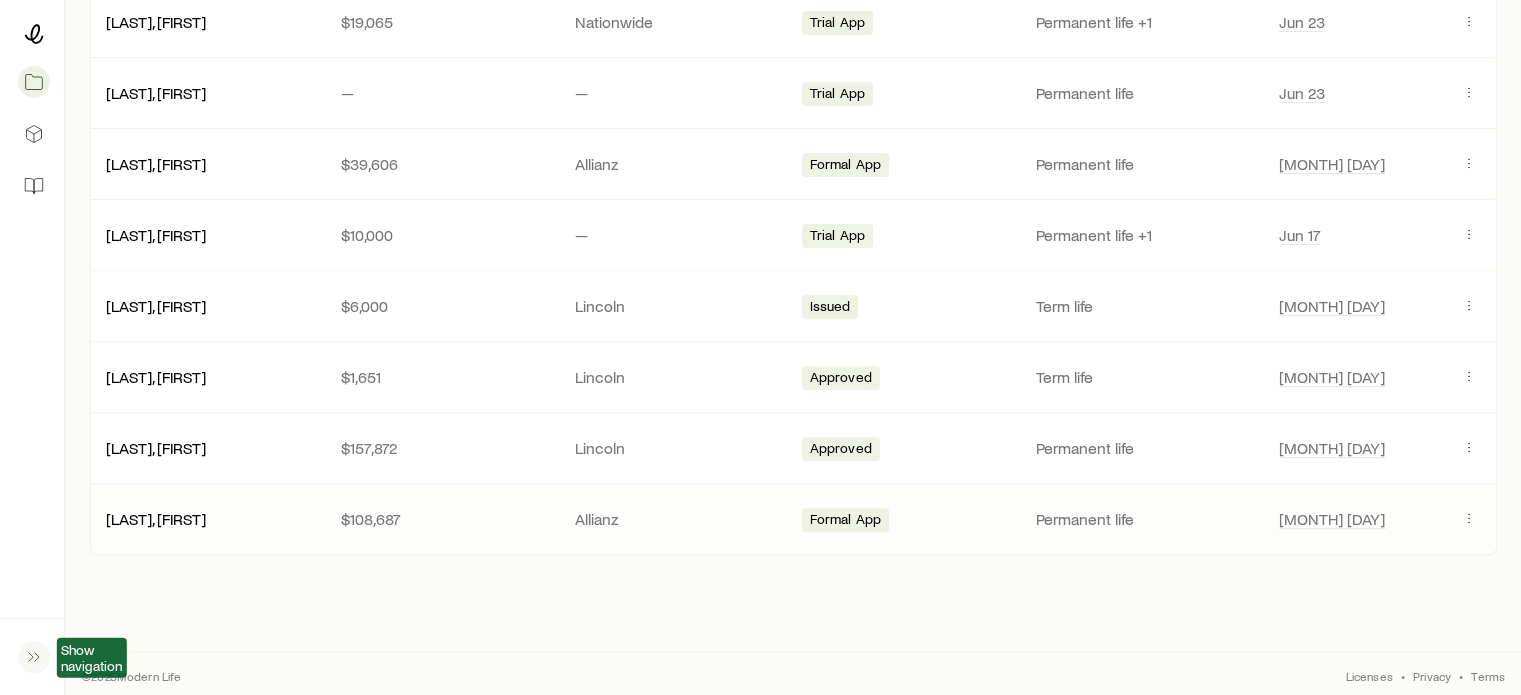 scroll, scrollTop: 715, scrollLeft: 0, axis: vertical 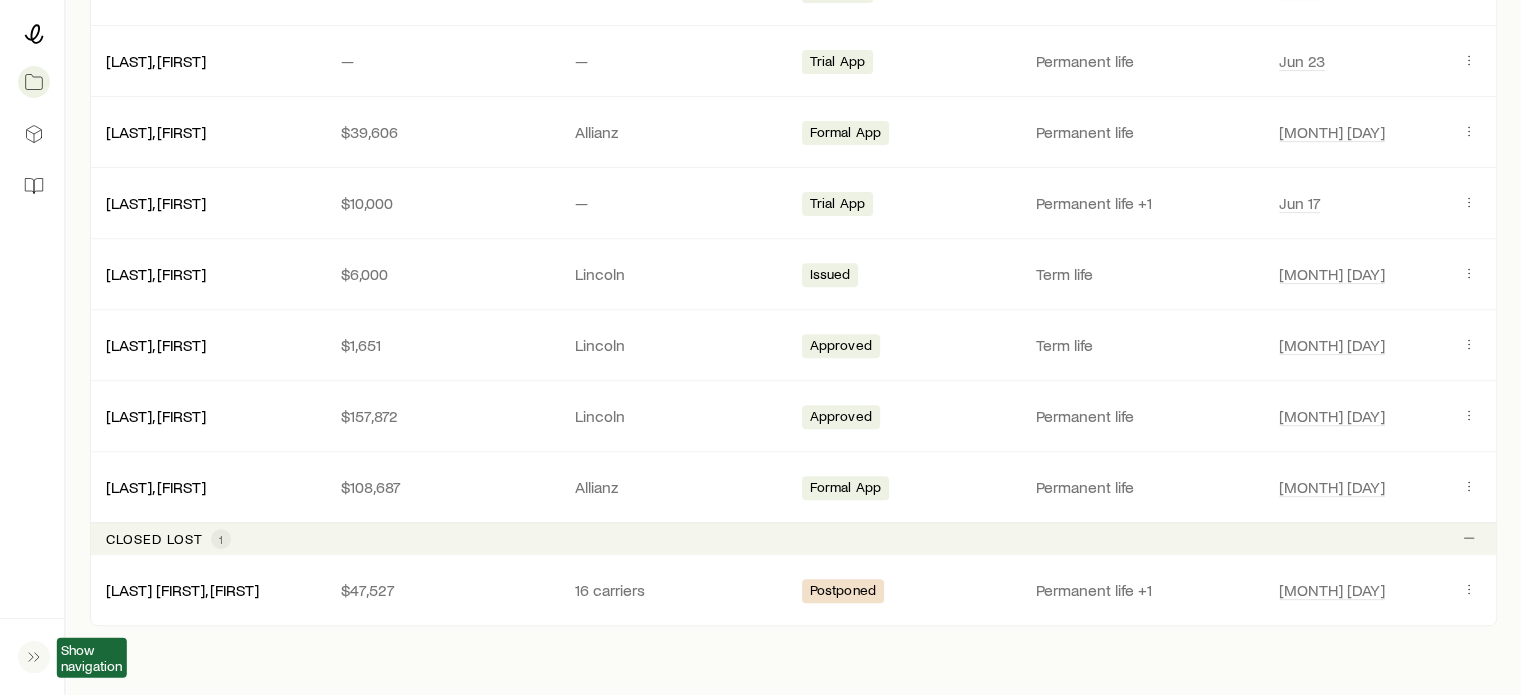 click at bounding box center [32, 657] 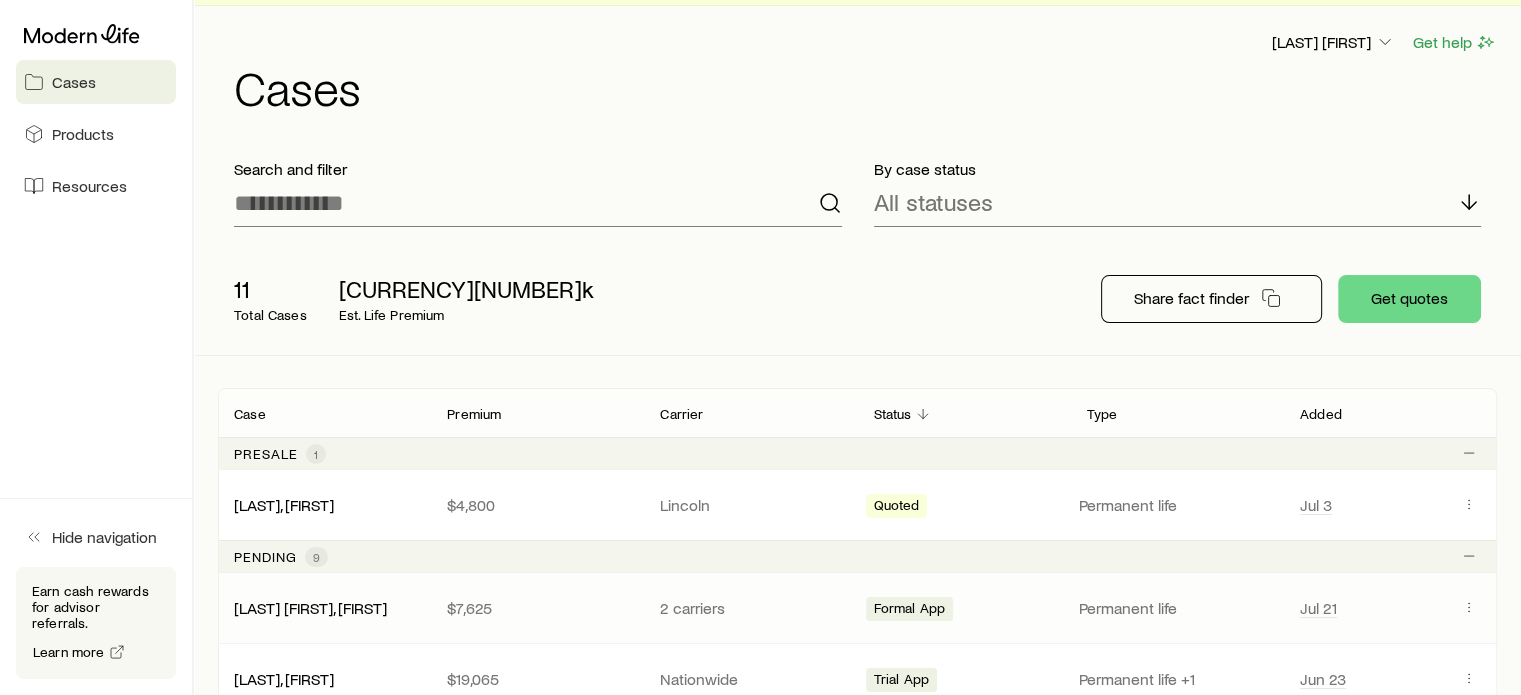 scroll, scrollTop: 0, scrollLeft: 0, axis: both 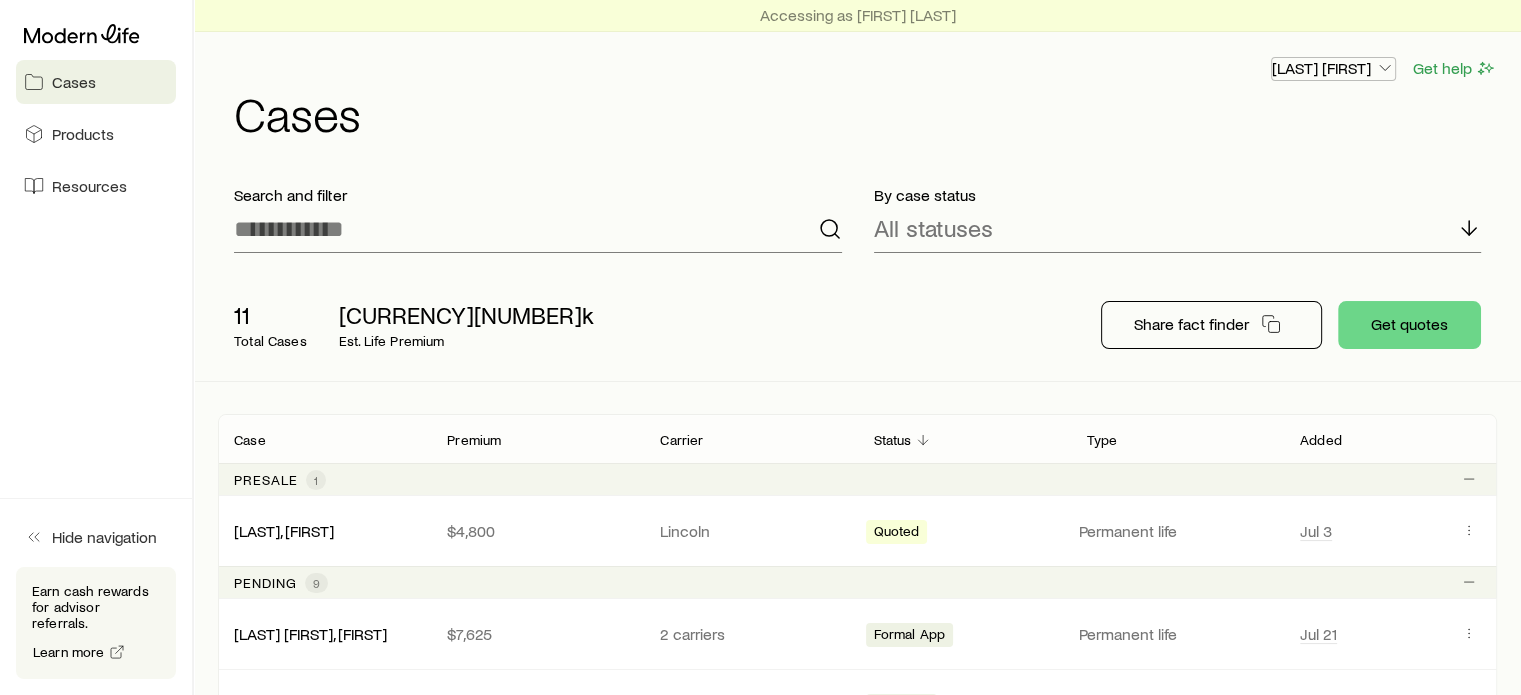 click on "[LAST] [FIRST]" at bounding box center (1333, 68) 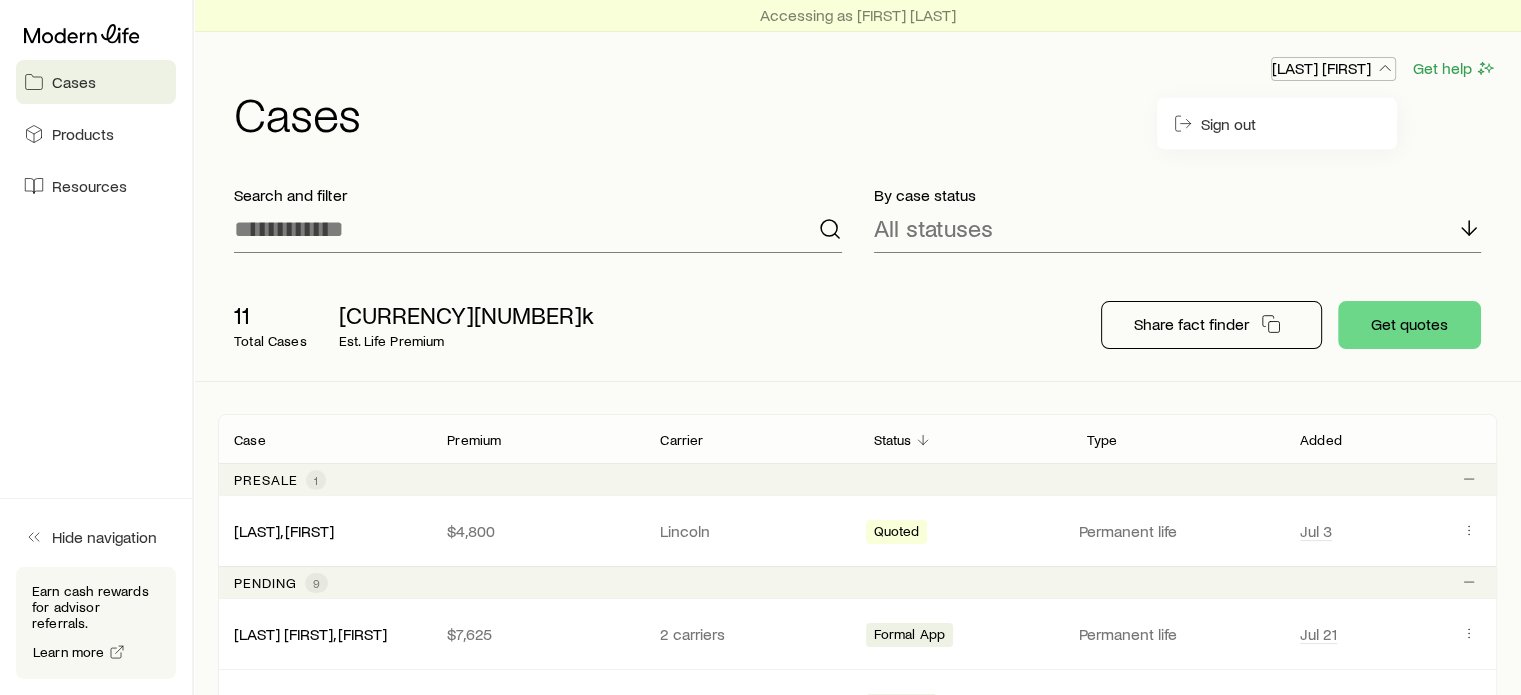 click on "[LAST] [FIRST]" at bounding box center [1333, 68] 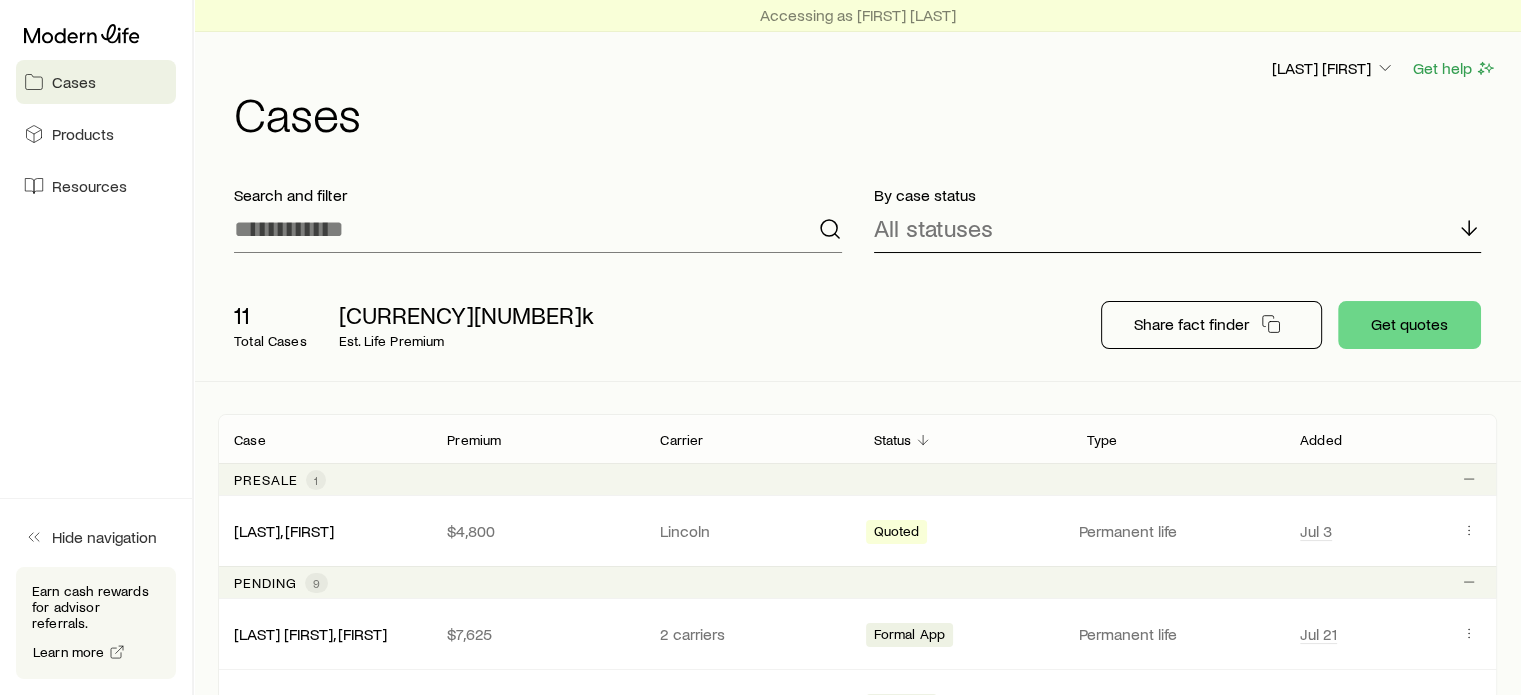 click 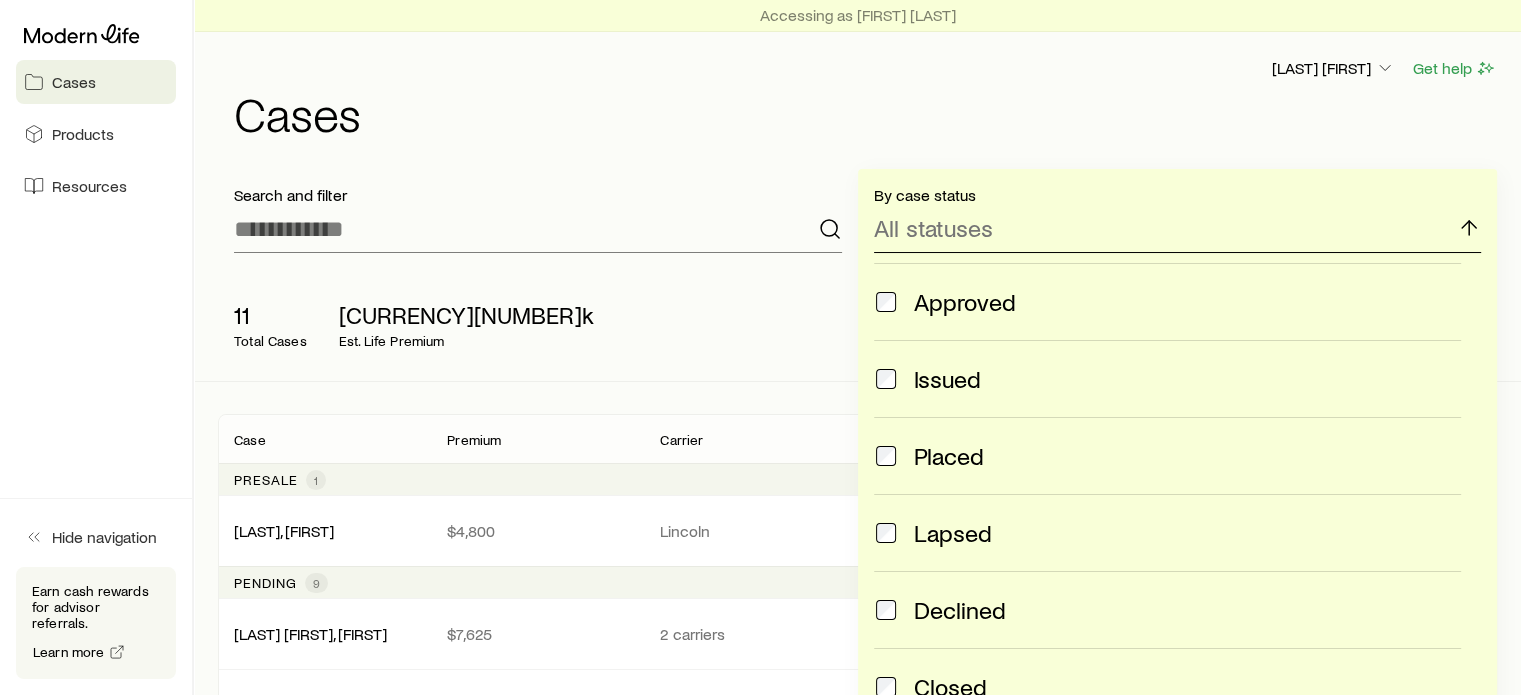 scroll, scrollTop: 525, scrollLeft: 0, axis: vertical 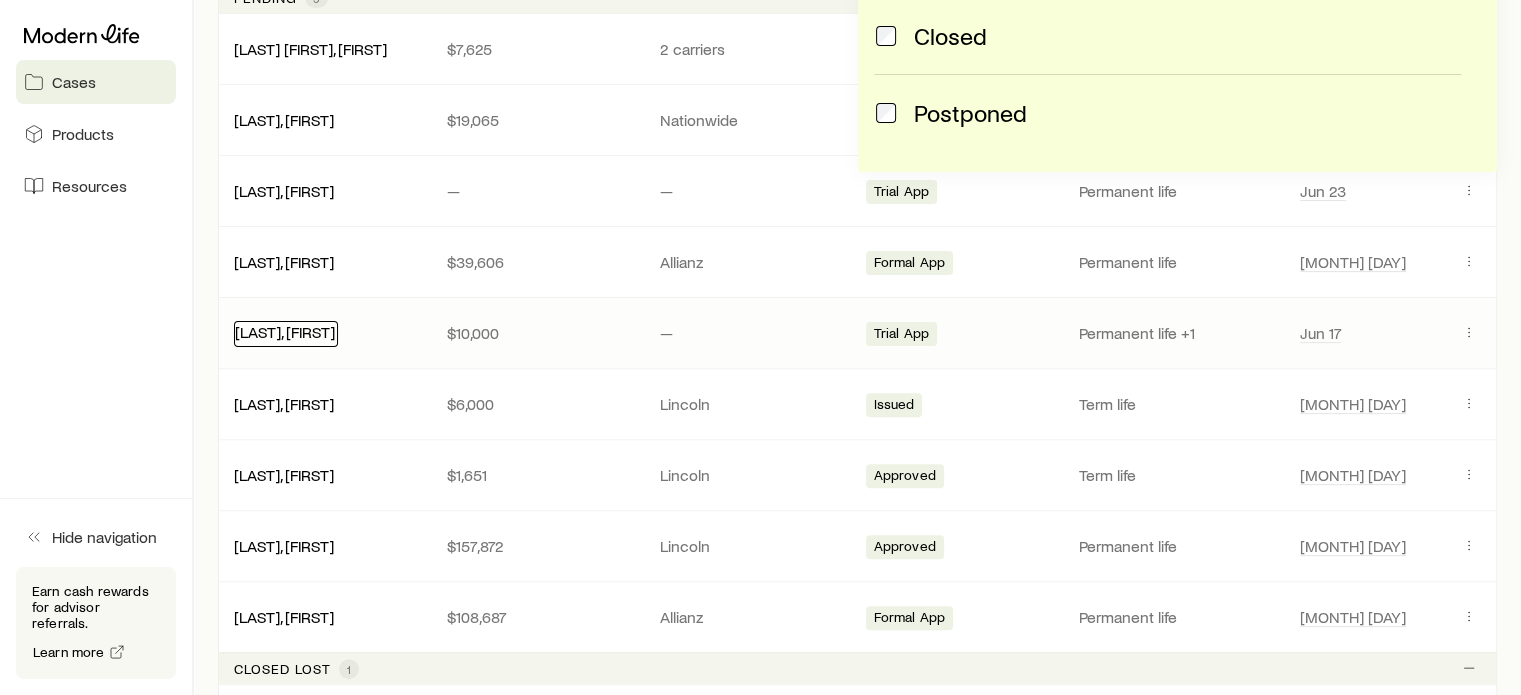 click on "[LAST], [FIRST]" at bounding box center [285, 331] 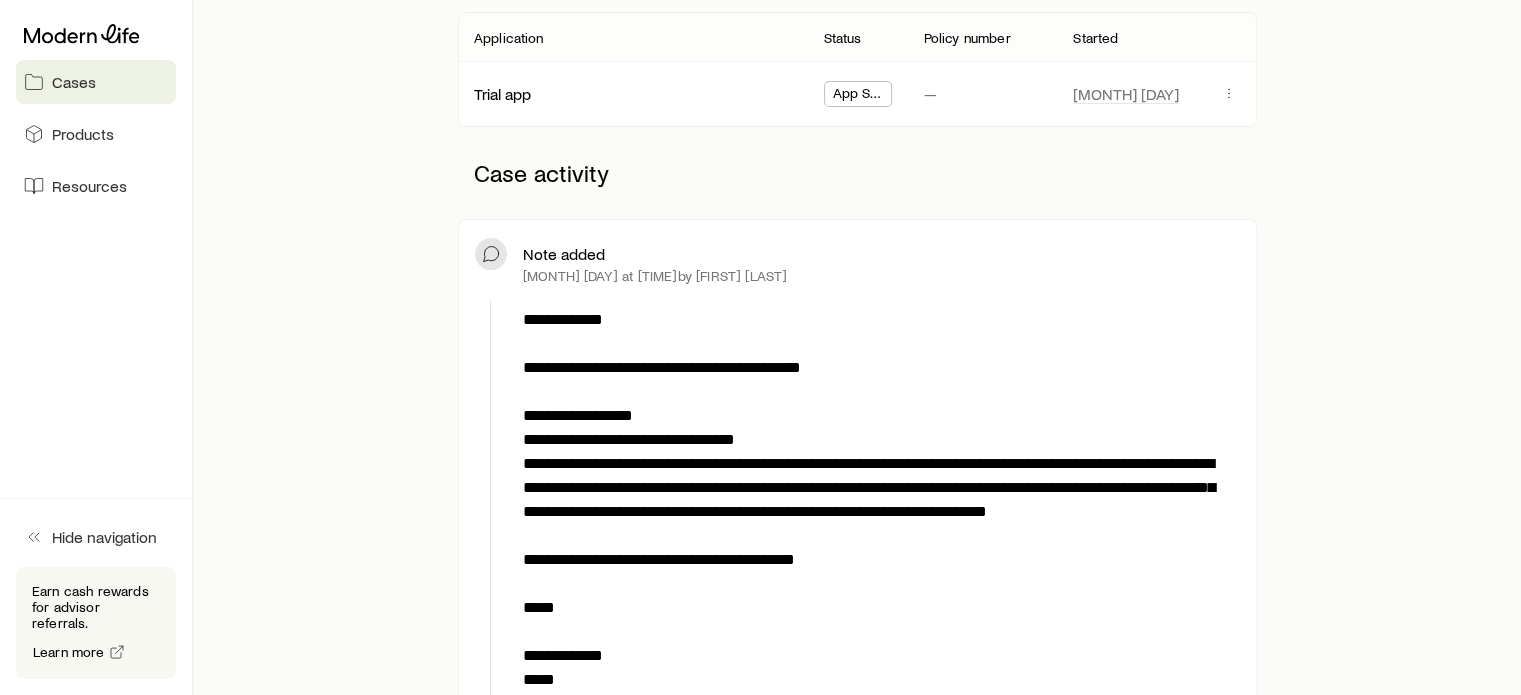 scroll, scrollTop: 400, scrollLeft: 0, axis: vertical 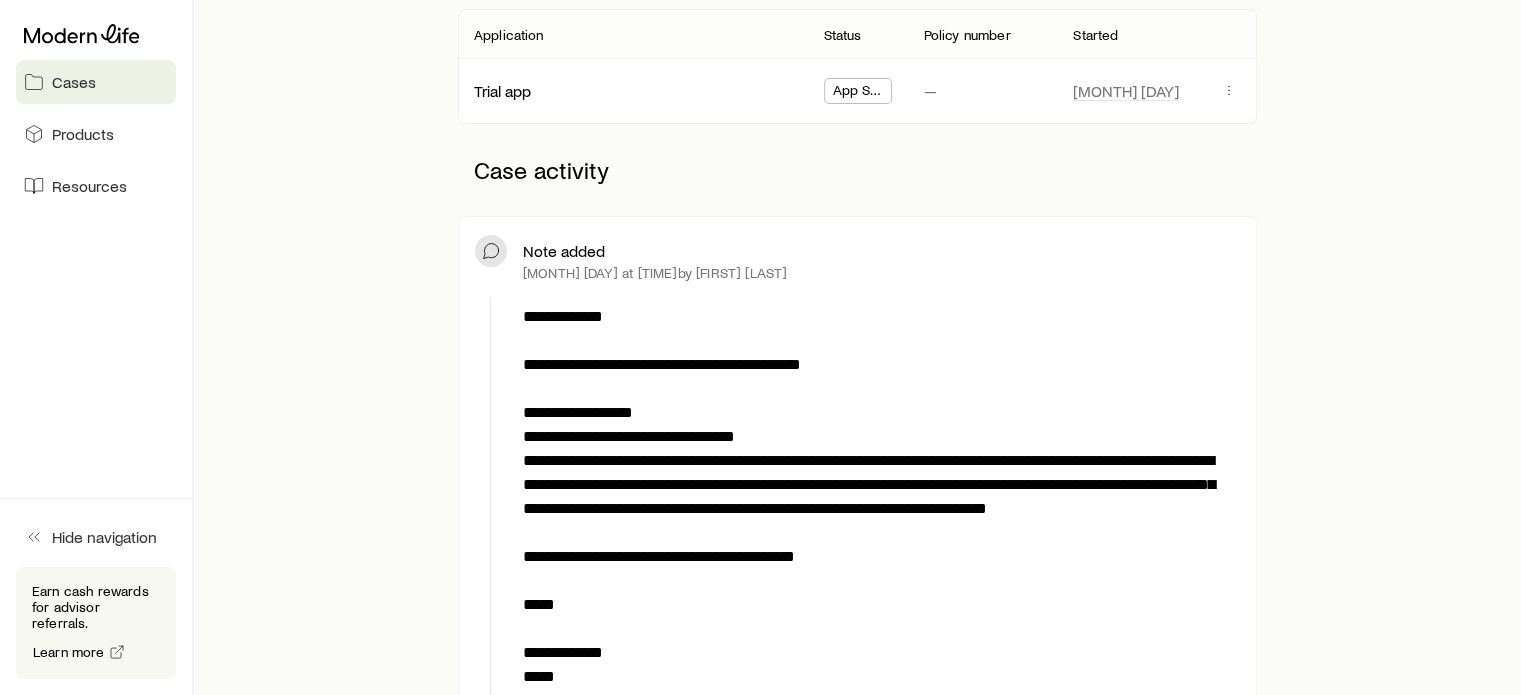 click on "Cases" at bounding box center [96, 82] 